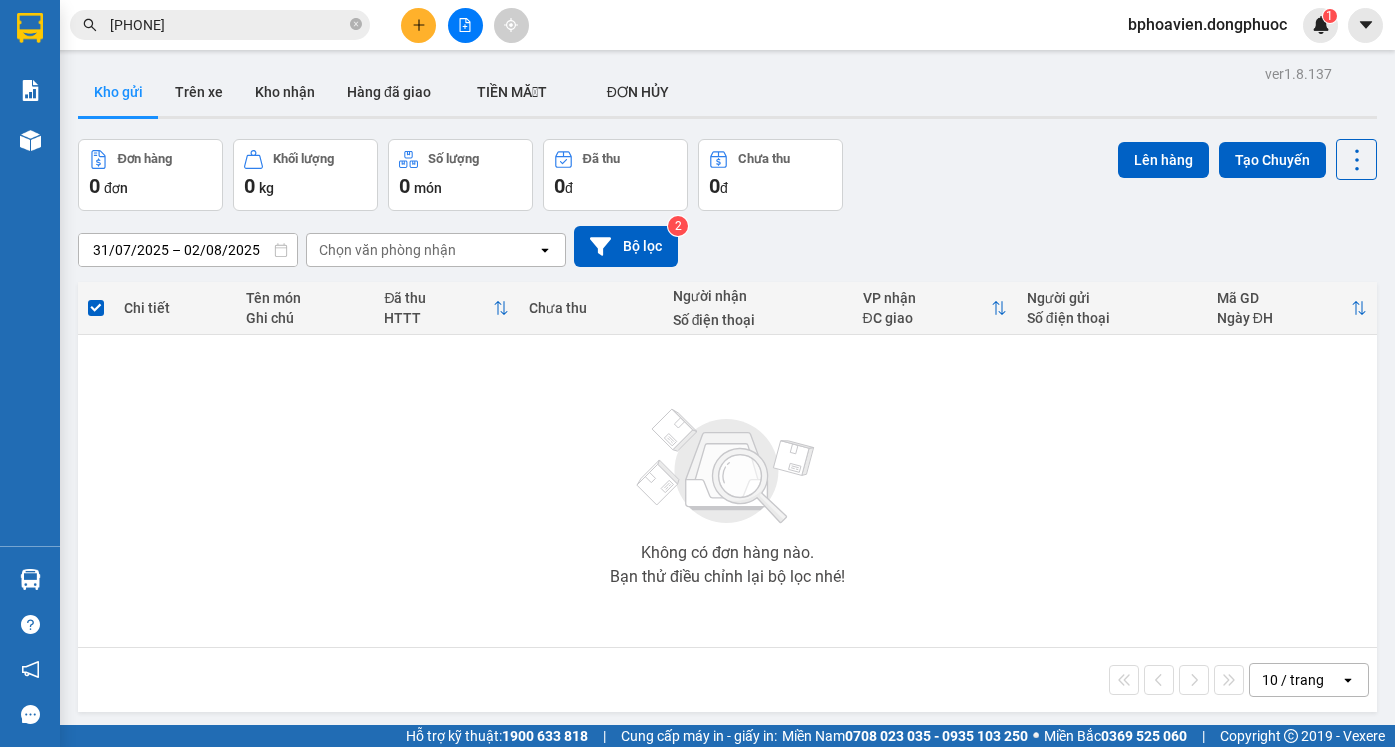 scroll, scrollTop: 0, scrollLeft: 0, axis: both 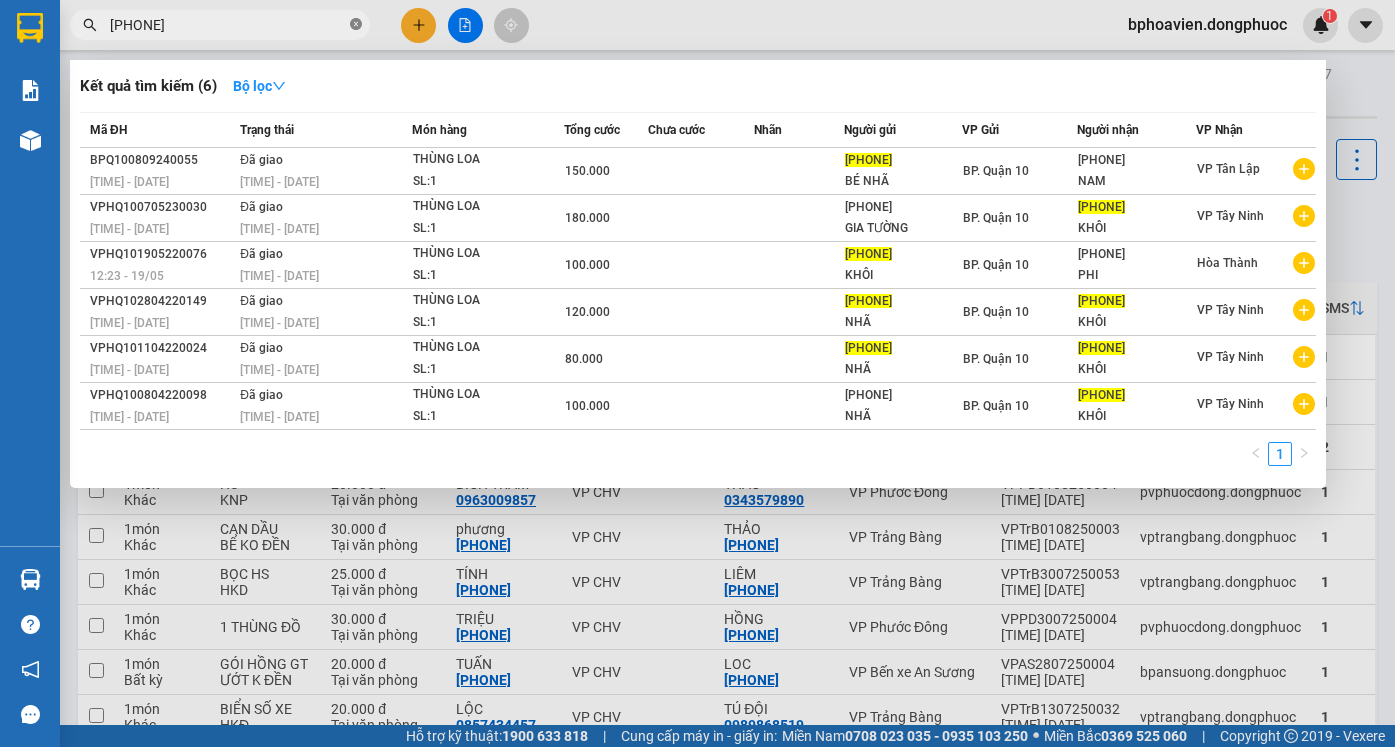 click 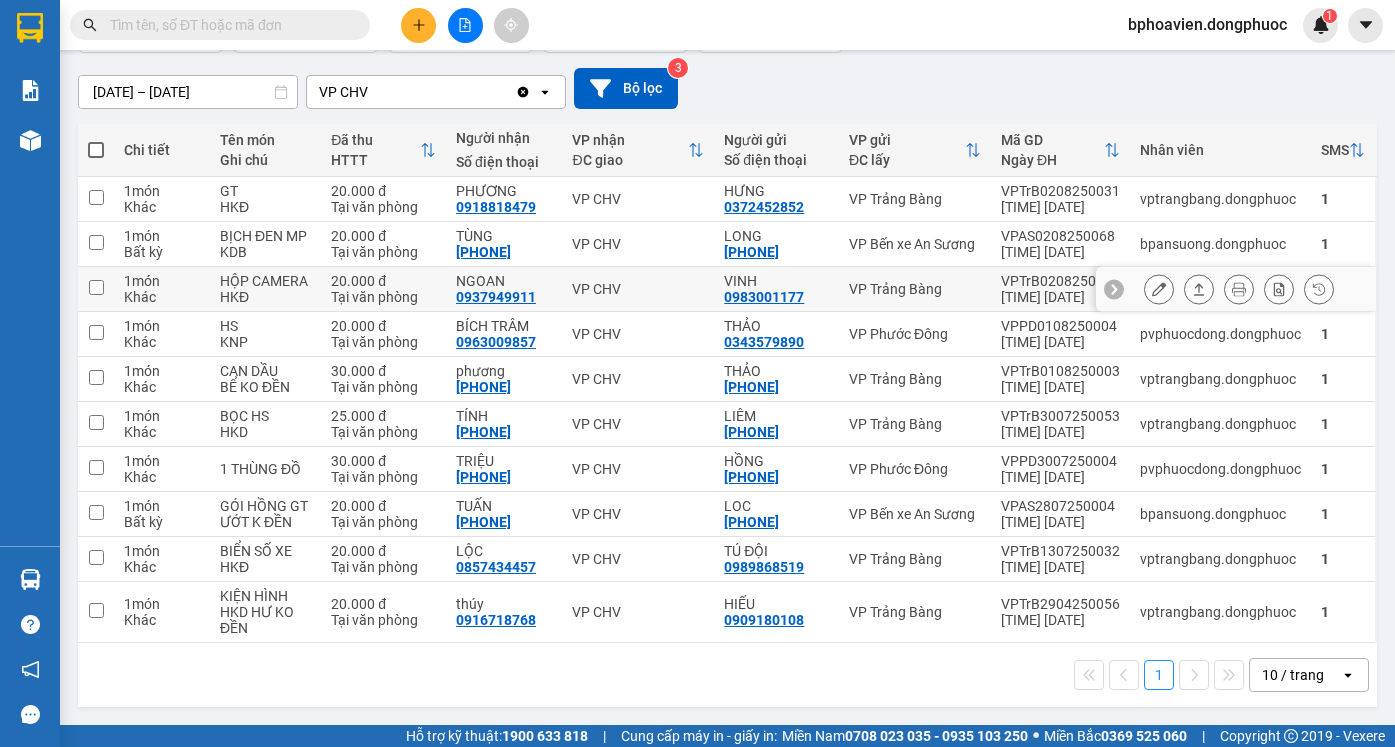 scroll, scrollTop: 0, scrollLeft: 0, axis: both 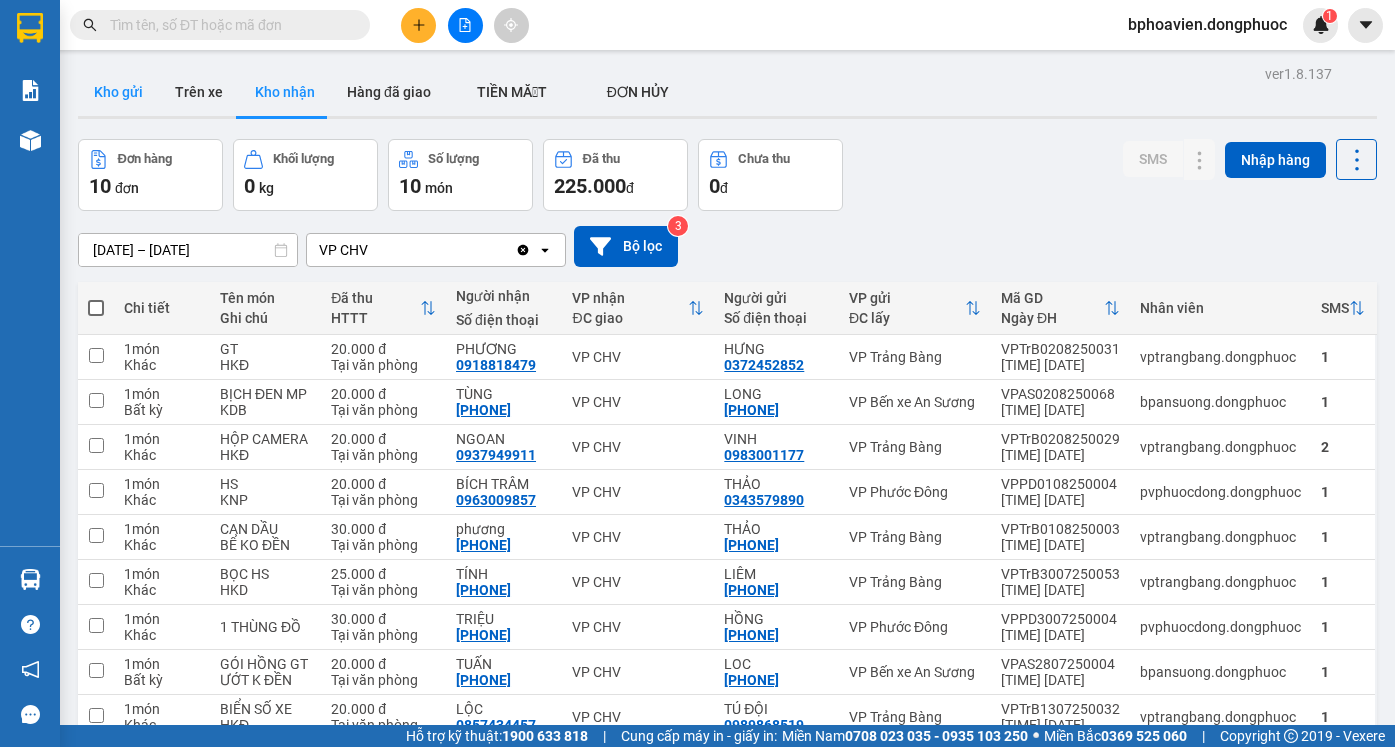 click on "Kho gửi" at bounding box center (118, 92) 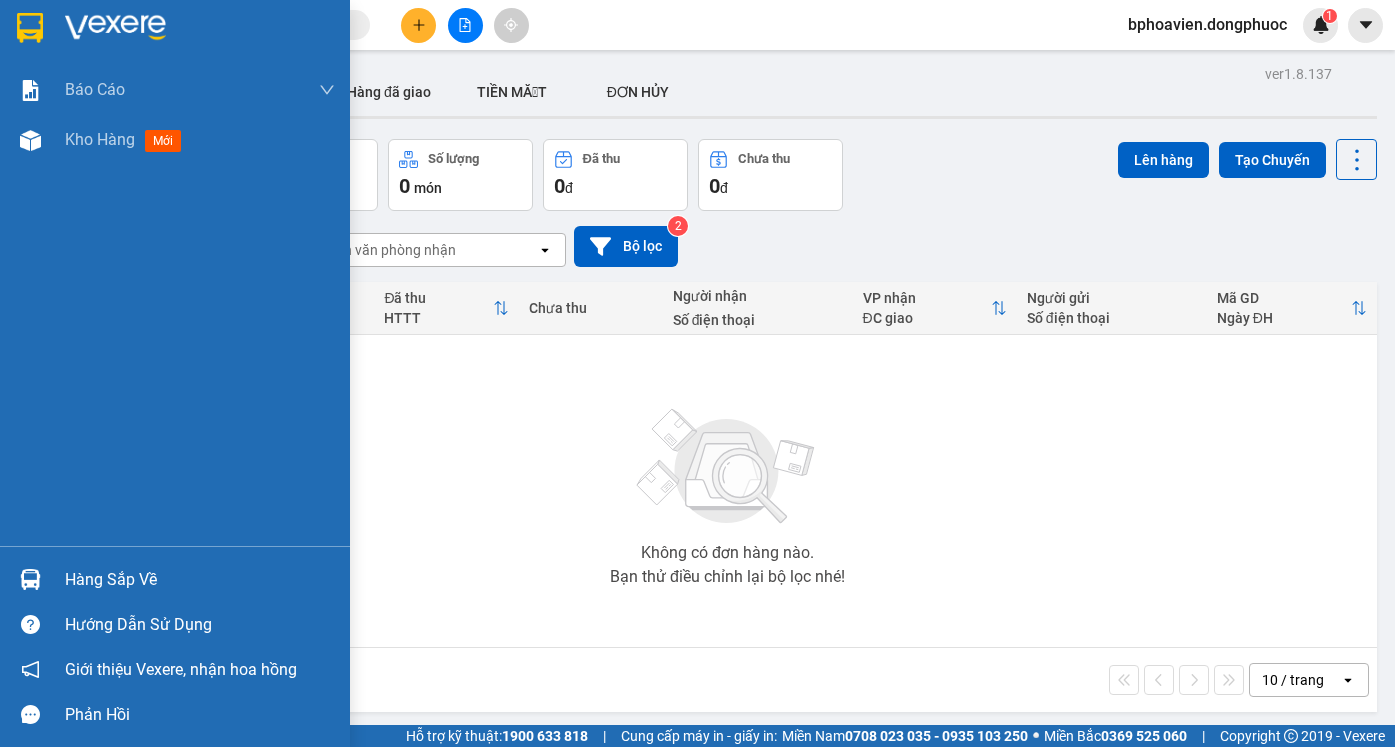 click on "Hàng sắp về" at bounding box center (200, 580) 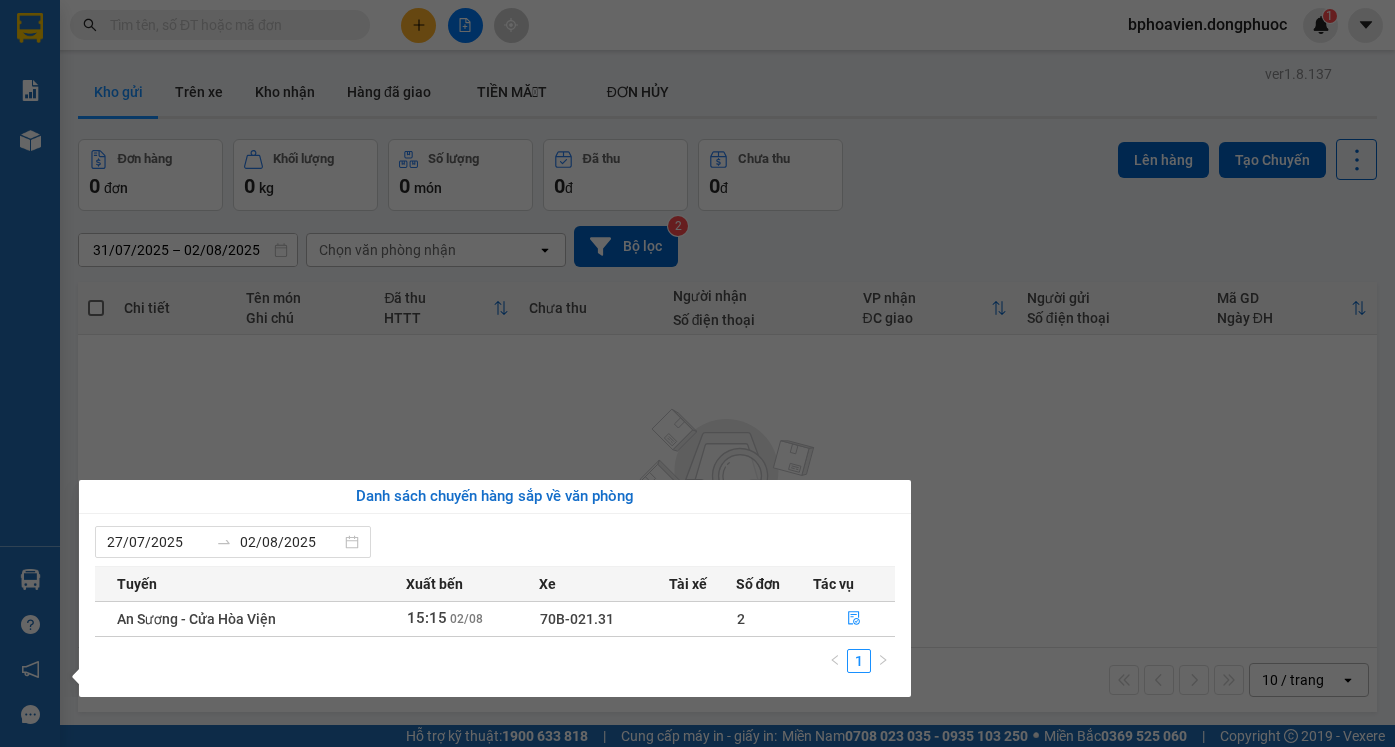 click on "Kết quả tìm kiếm ( 6 )  Bộ lọc  Mã ĐH Trạng thái Món hàng Tổng cước Chưa cước Nhãn Người gửi VP Gửi Người nhận VP Nhận BPQ100809240055 [TIME] - [DATE] Đã giao   [TIME] - [DATE] THÙNG LOA SL:  1 150.000 [PHONE] BÉ NHÃ BP.Quận 10 [PHONE] NAM  VP Tân Lập VPHQ100705230030 [TIME] - [DATE] Đã giao   [TIME] - [DATE] THÙNG LOA SL:  1 180.000 [PHONE] GIA TƯỜNG BP.Quận 10 [PHONE] KHÔI VP Tây Ninh VPHQ101905220076 [TIME] - [DATE] Đã giao   [TIME] - [DATE] THÙNG LOA SL:  1 100.000 [PHONE] KHÔI BP.Quận 10 [PHONE] PHI Hòa Thành VPHQ102804220149 [TIME] - [DATE] Đã giao   [TIME] - [DATE] THÙNG LOA SL:  1 120.000 [PHONE] NHÃ BP.Quận 10 [PHONE] KHÔI VP Tây Ninh VPHQ101104220024 [TIME] - [DATE] Đã giao   [TIME] - [DATE] THÙNG LOA SL:  1 80.000 [PHONE] NHÃ BP.Quận 10 [PHONE] KHÔI 1 1" at bounding box center [697, 373] 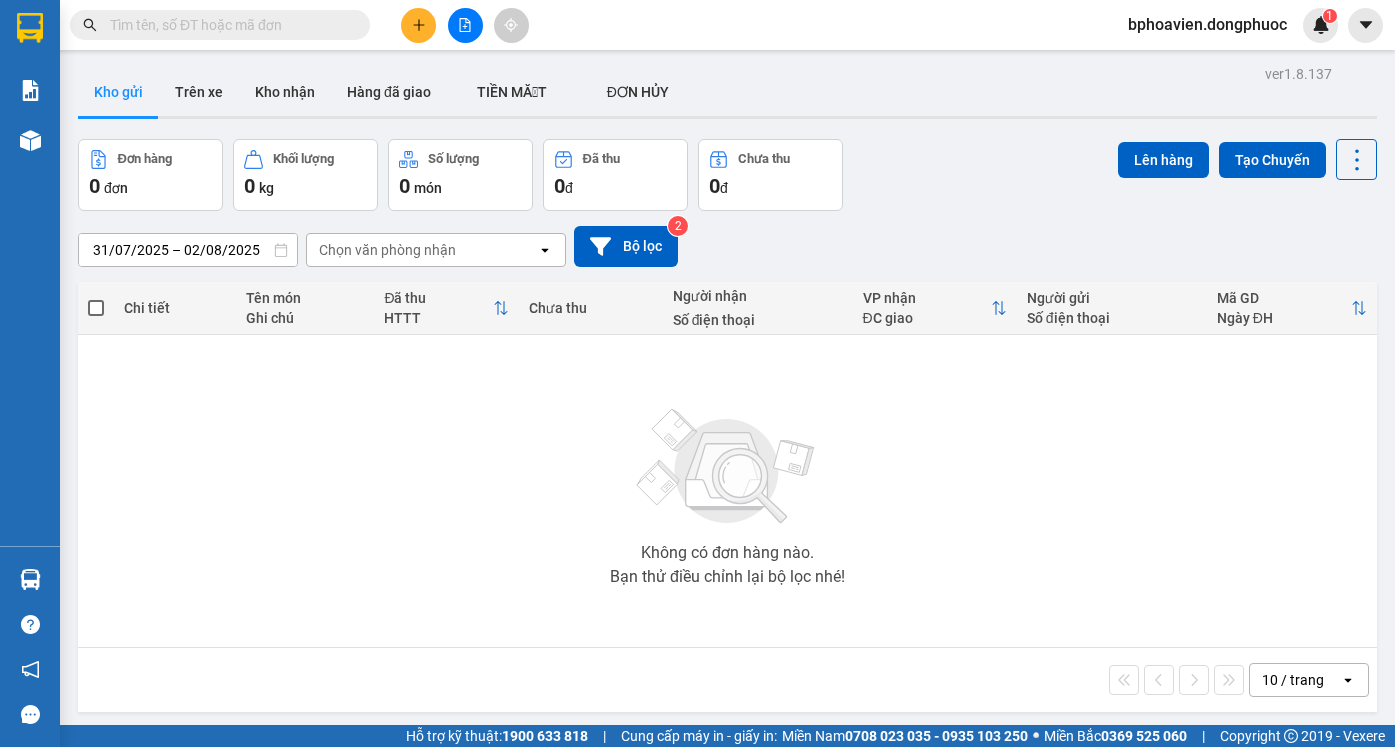 click 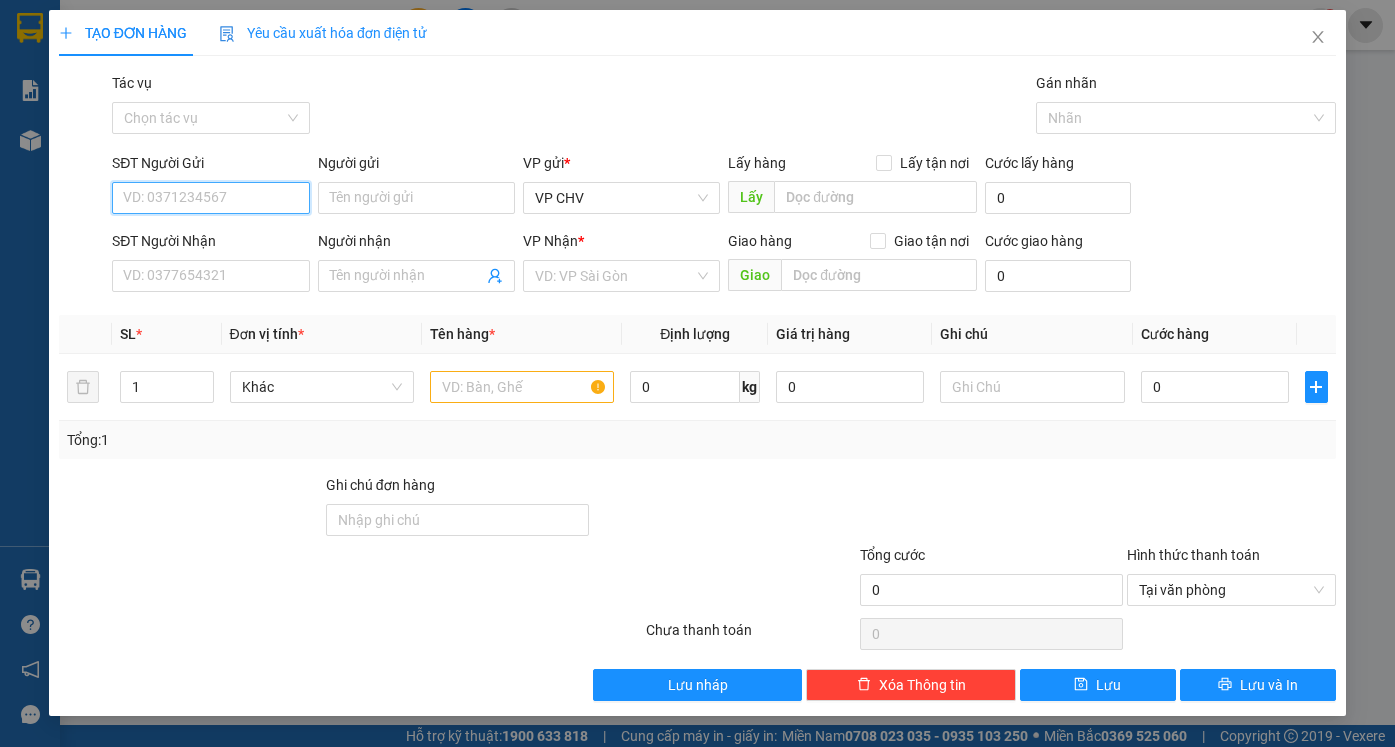 click on "SĐT Người Gửi" at bounding box center [210, 198] 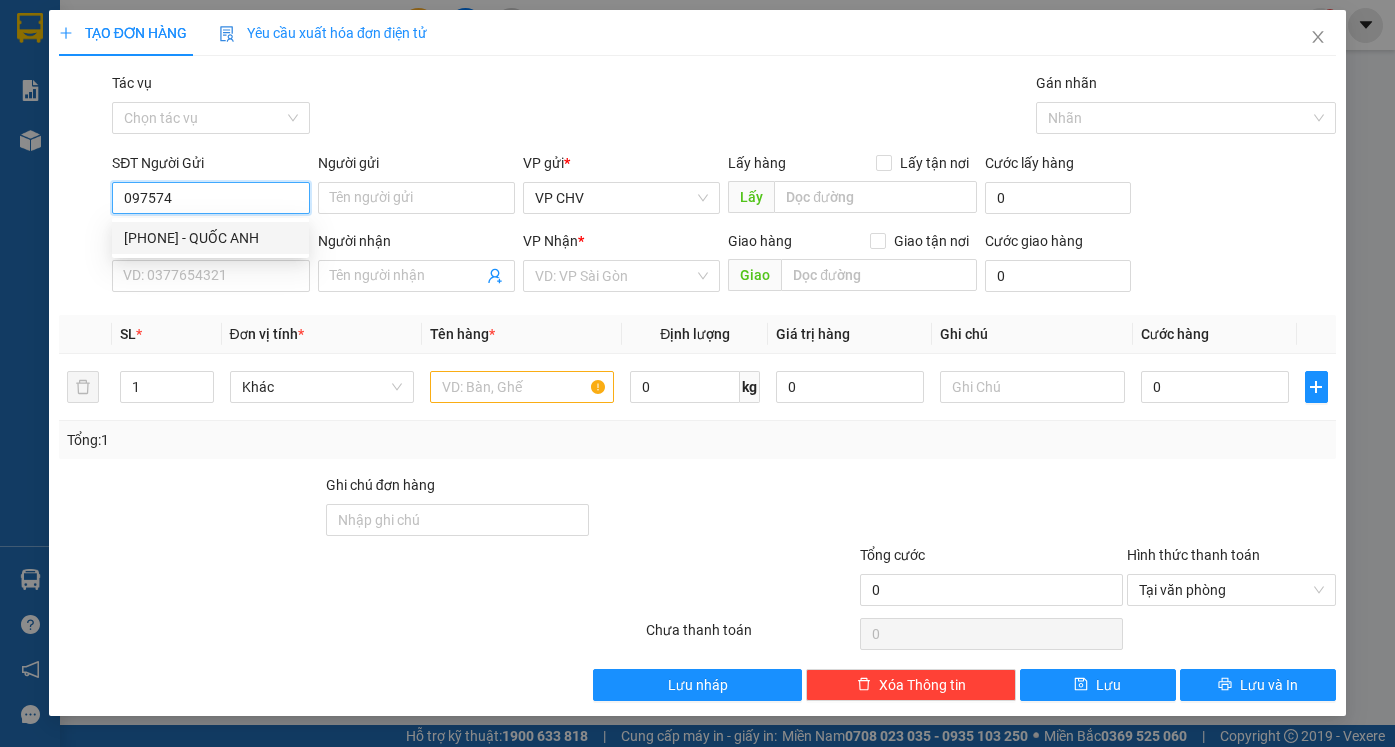 click on "[PHONE] - QUỐC ANH" at bounding box center (210, 238) 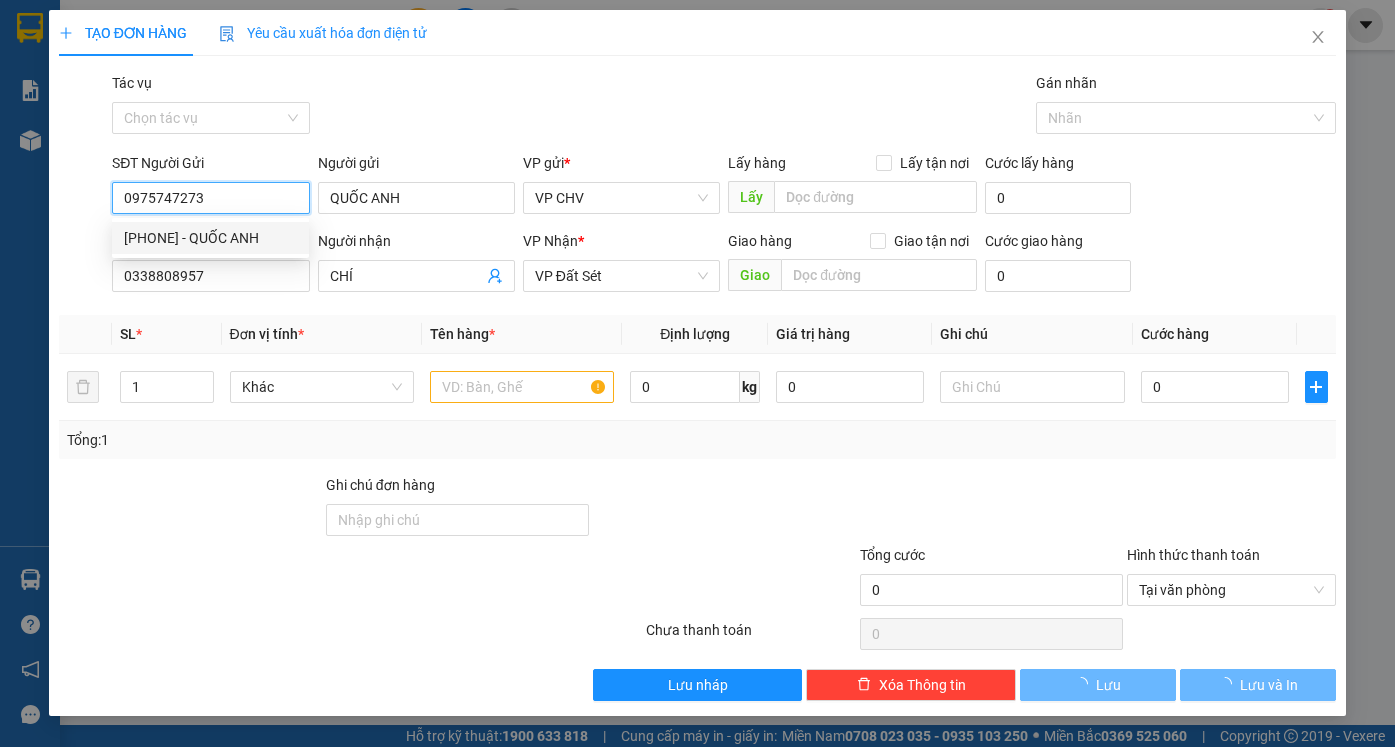 type on "20.000" 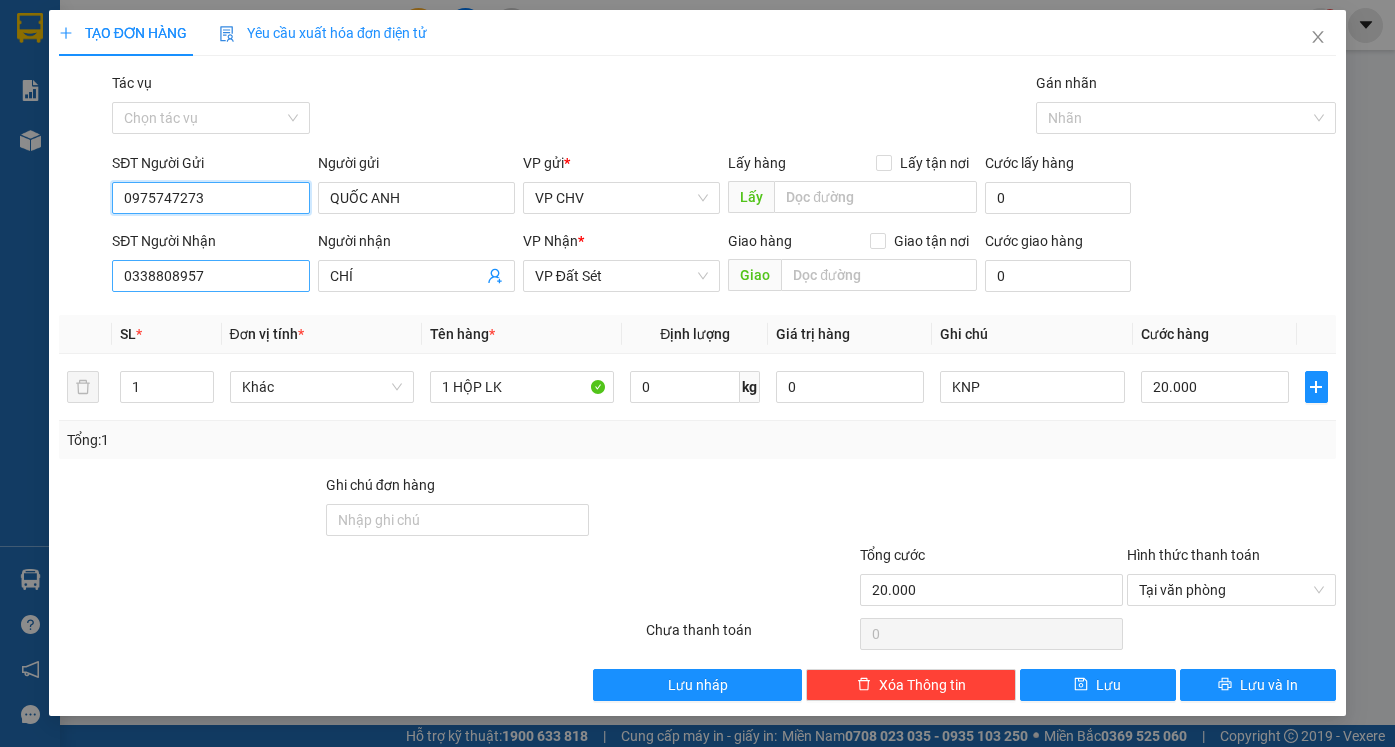type on "0975747273" 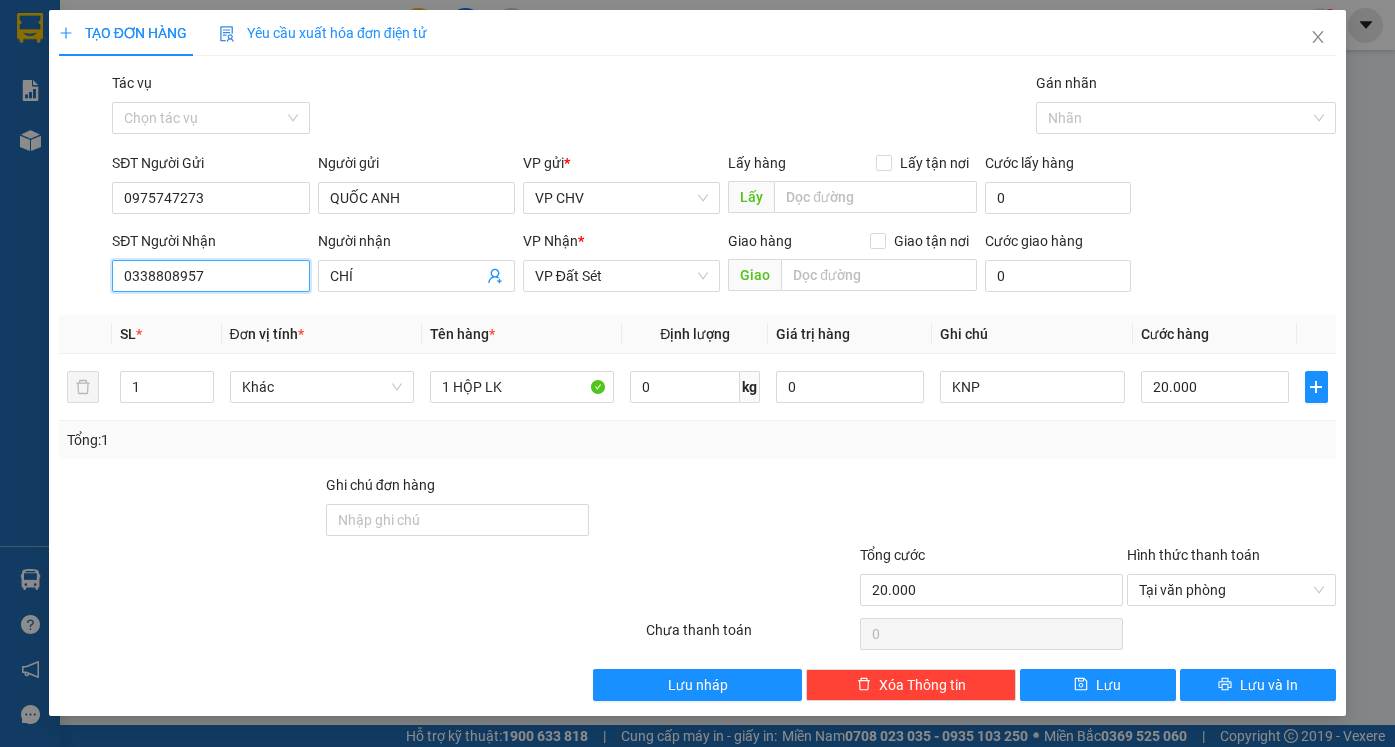 drag, startPoint x: 244, startPoint y: 269, endPoint x: 22, endPoint y: 269, distance: 222 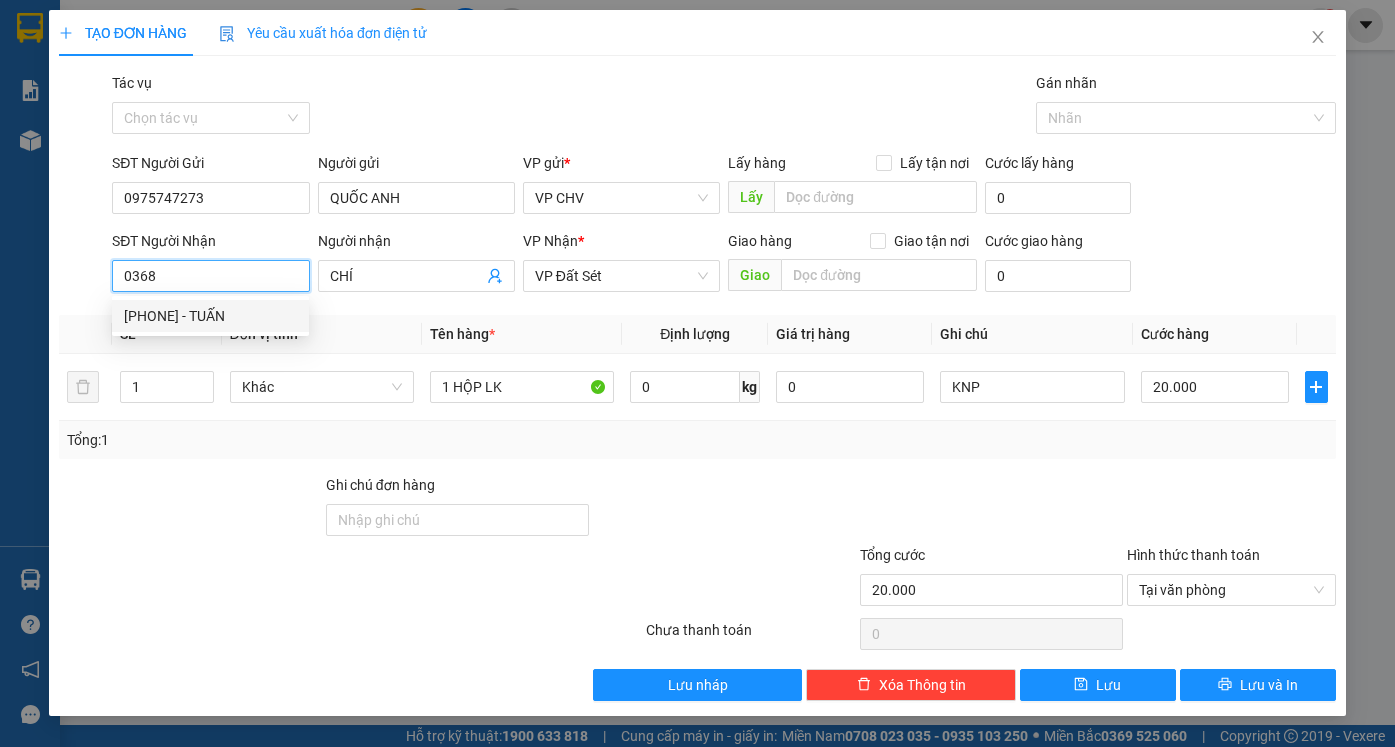 click on "[PHONE] -  TUẤN" at bounding box center (210, 316) 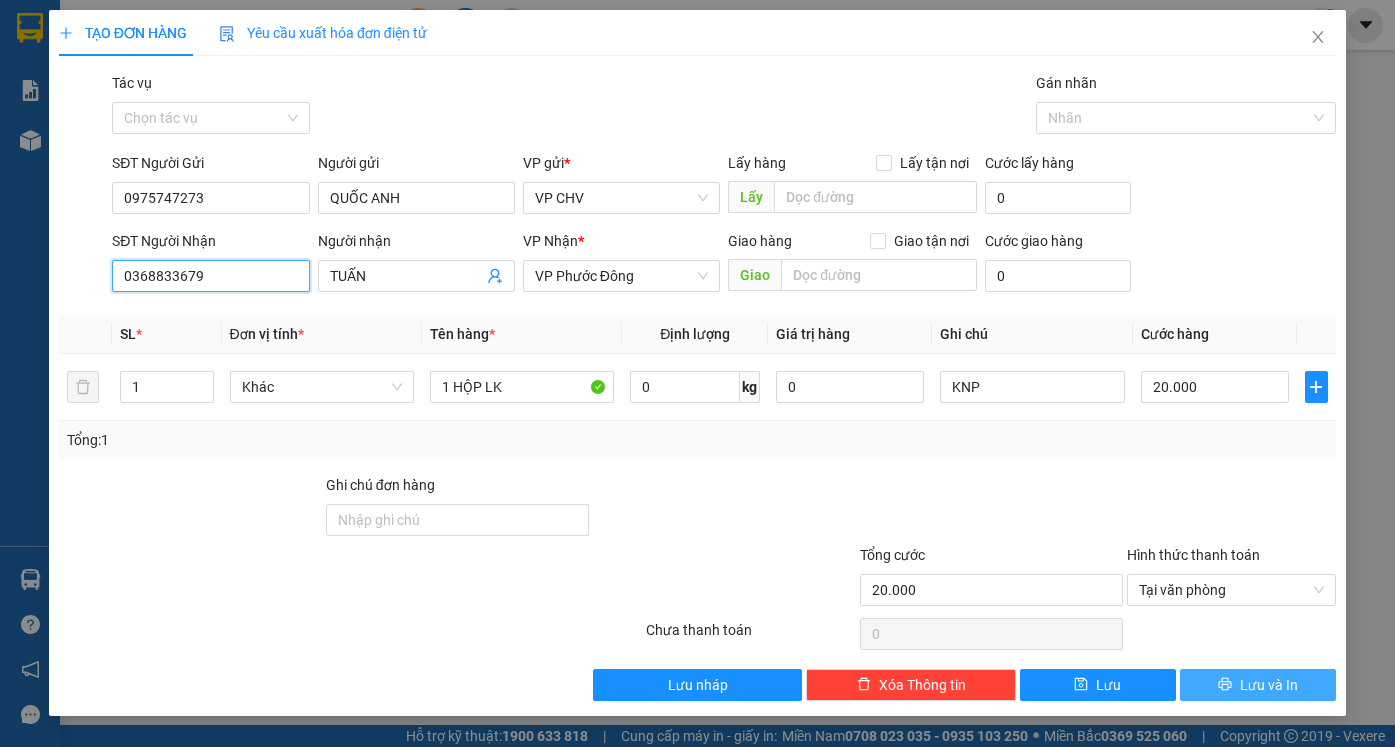 type on "0368833679" 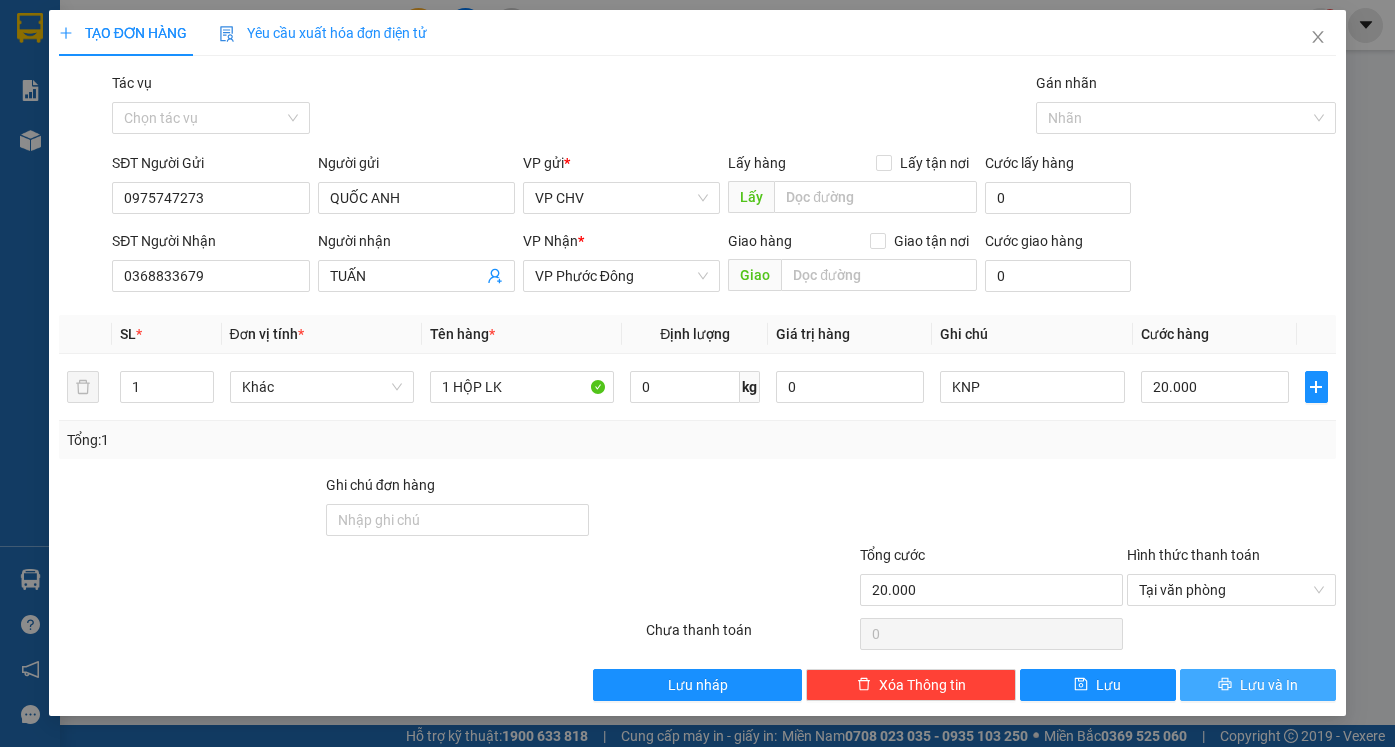click on "Lưu và In" at bounding box center [1269, 685] 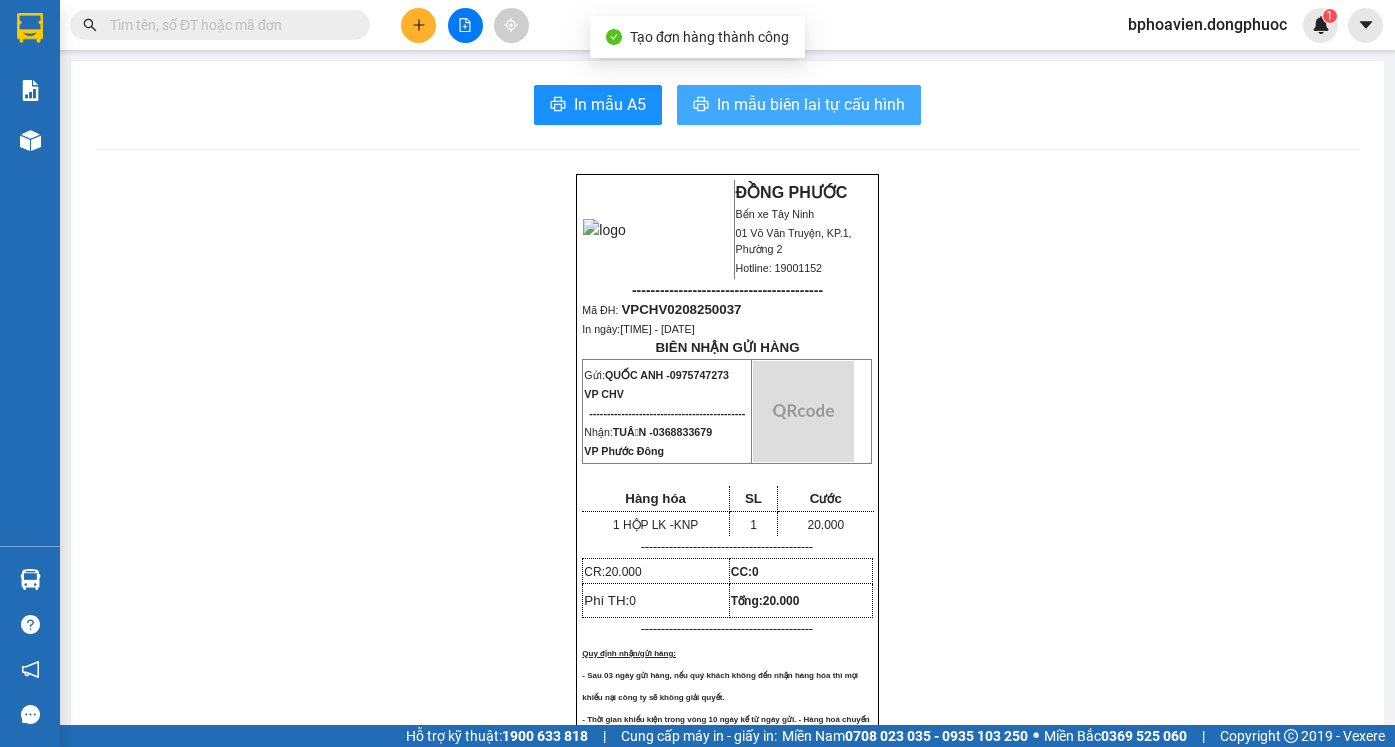 click on "In mẫu biên lai tự cấu hình" at bounding box center (811, 104) 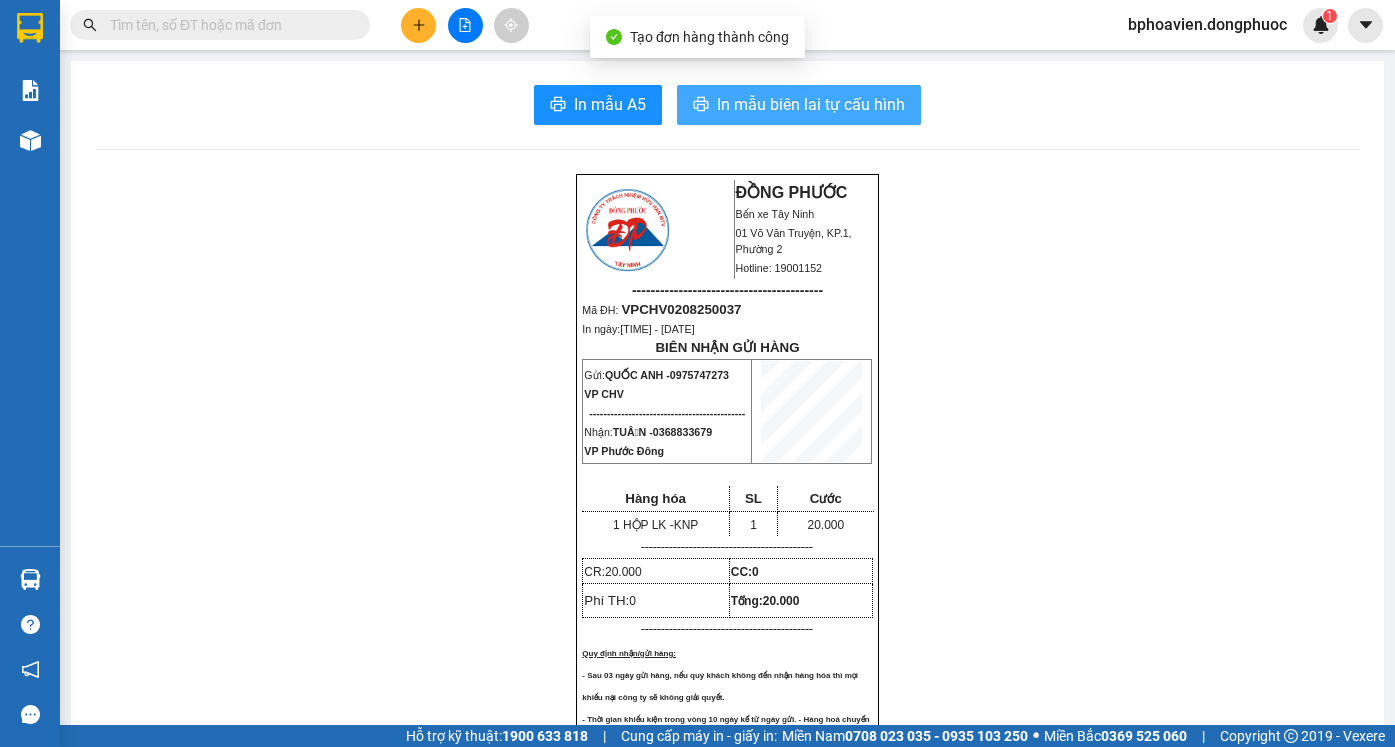 scroll, scrollTop: 0, scrollLeft: 0, axis: both 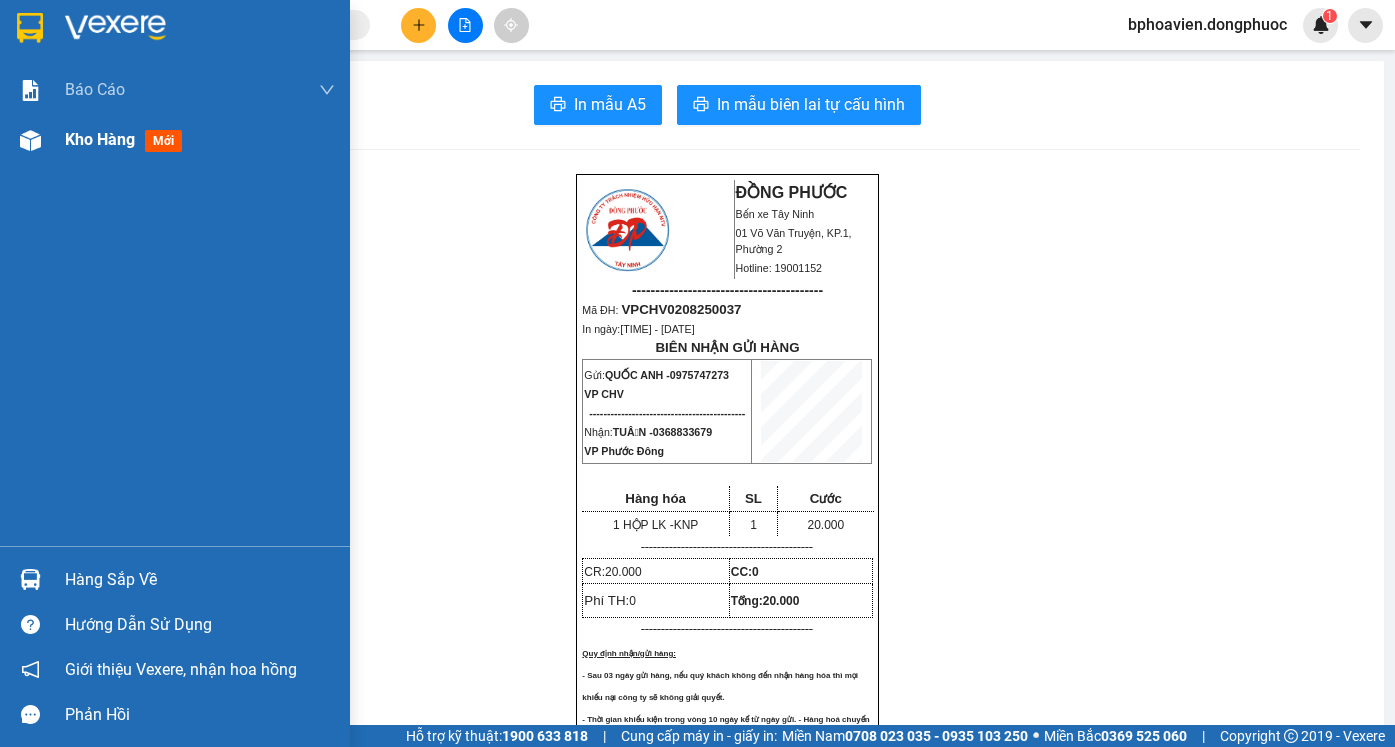 drag, startPoint x: 68, startPoint y: 154, endPoint x: 70, endPoint y: 144, distance: 10.198039 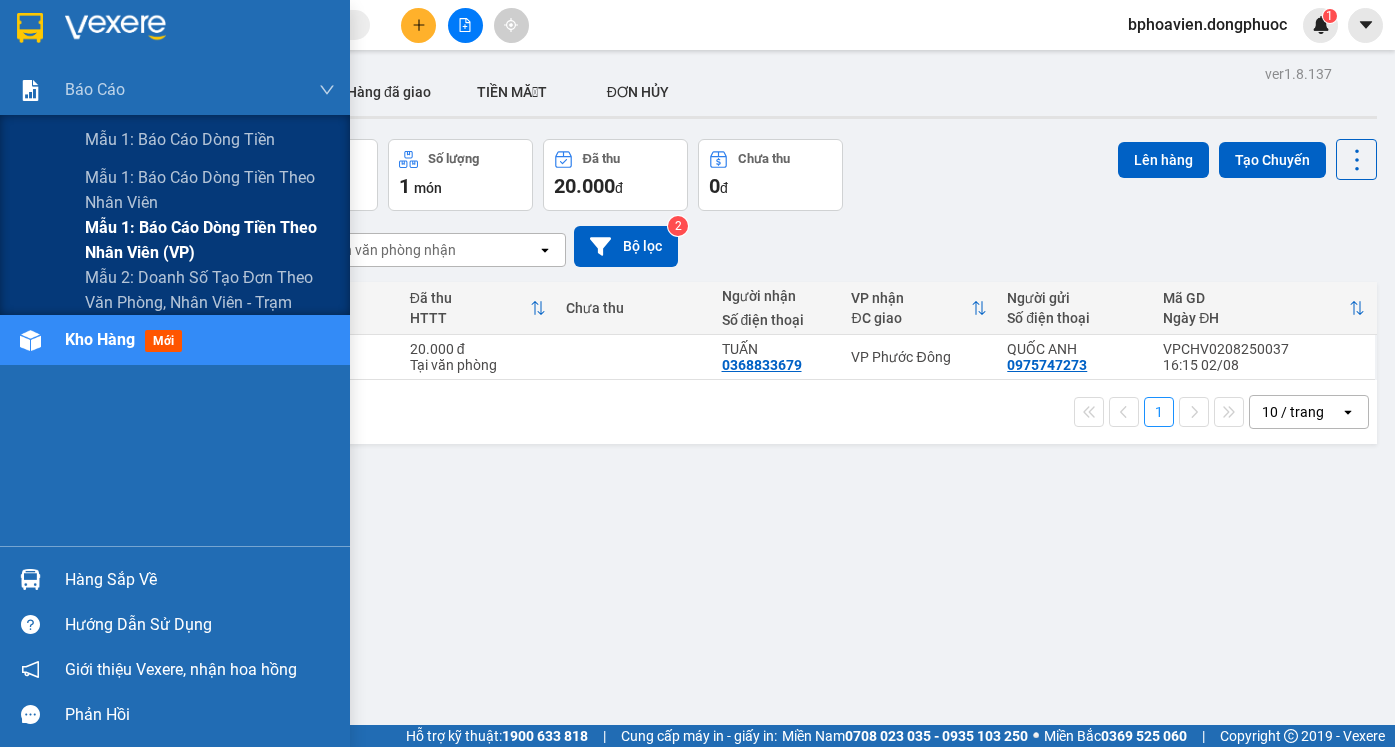 drag, startPoint x: 151, startPoint y: 138, endPoint x: 316, endPoint y: 227, distance: 187.47267 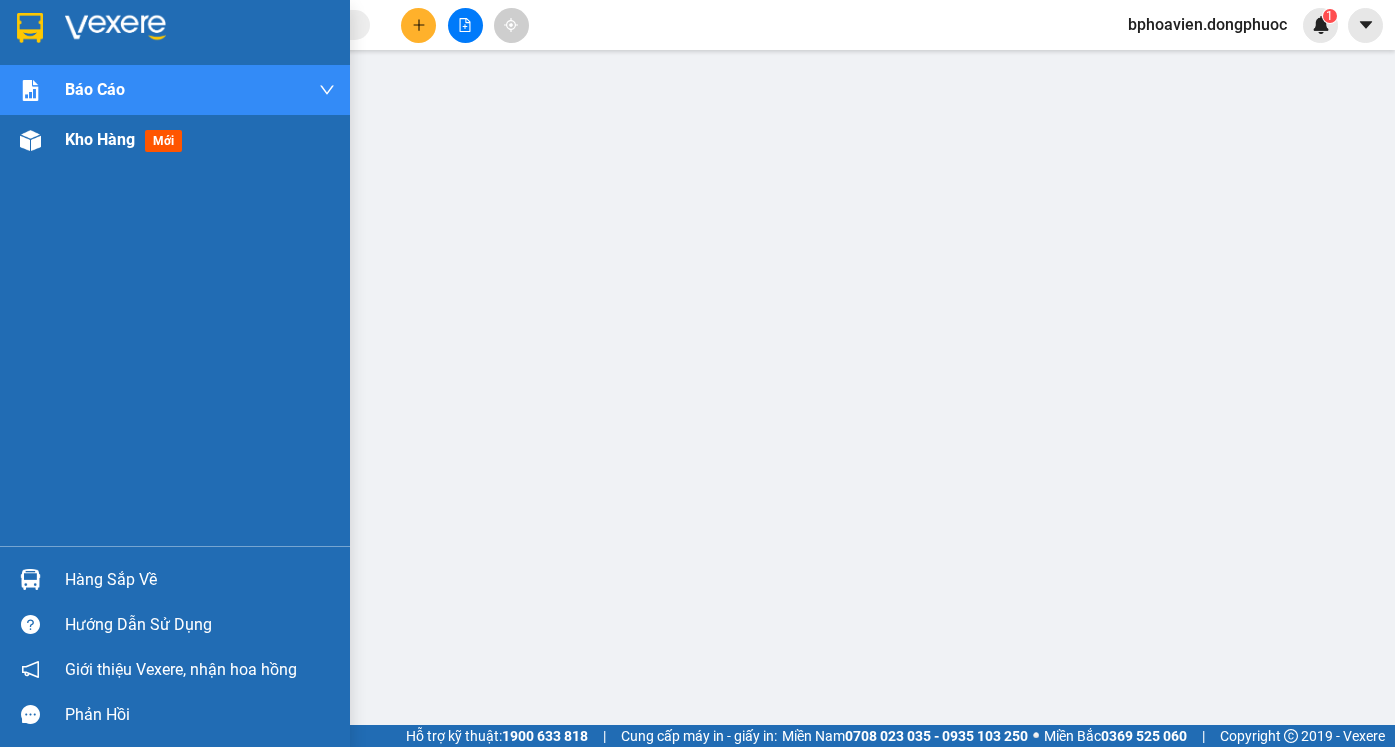 click on "Kho hàng mới" at bounding box center [175, 140] 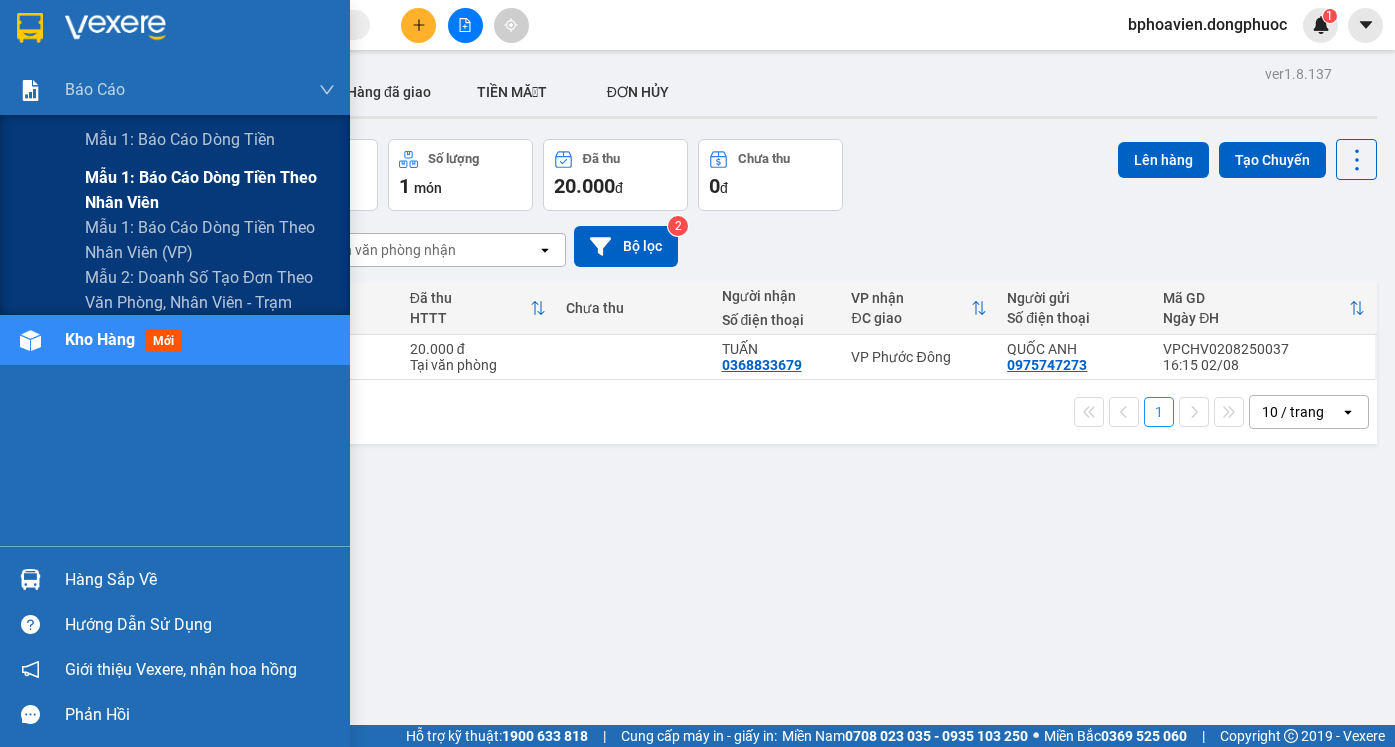 drag, startPoint x: 167, startPoint y: 142, endPoint x: 187, endPoint y: 177, distance: 40.311287 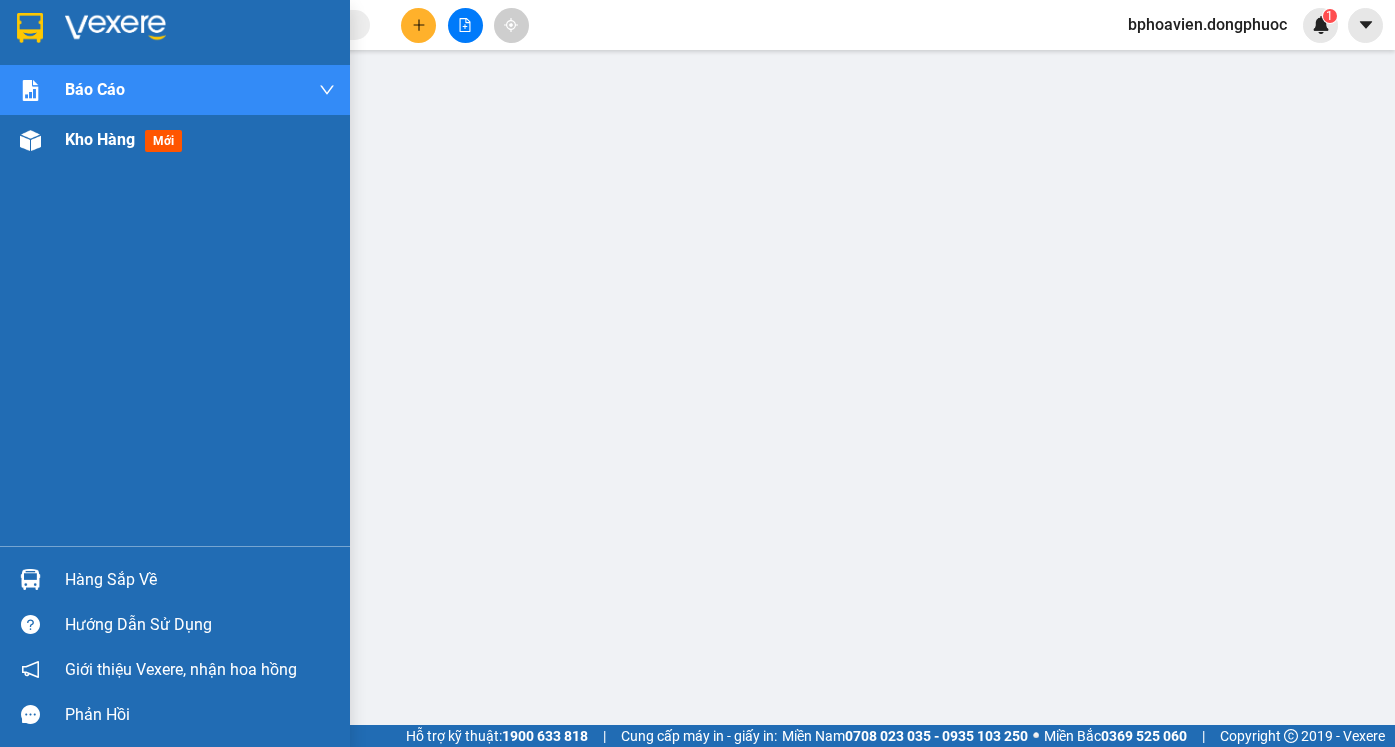 drag, startPoint x: 96, startPoint y: 141, endPoint x: 77, endPoint y: 148, distance: 20.248457 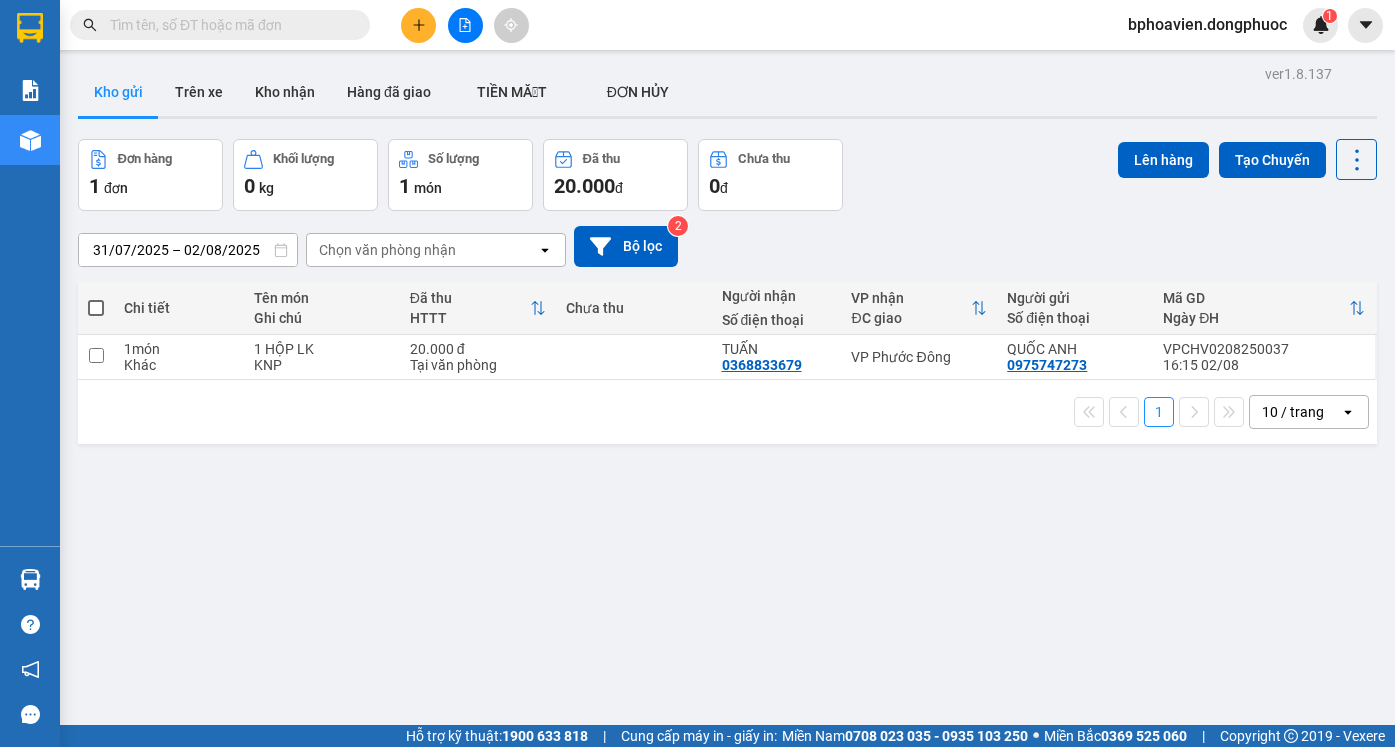 drag, startPoint x: 282, startPoint y: 91, endPoint x: 340, endPoint y: 204, distance: 127.01575 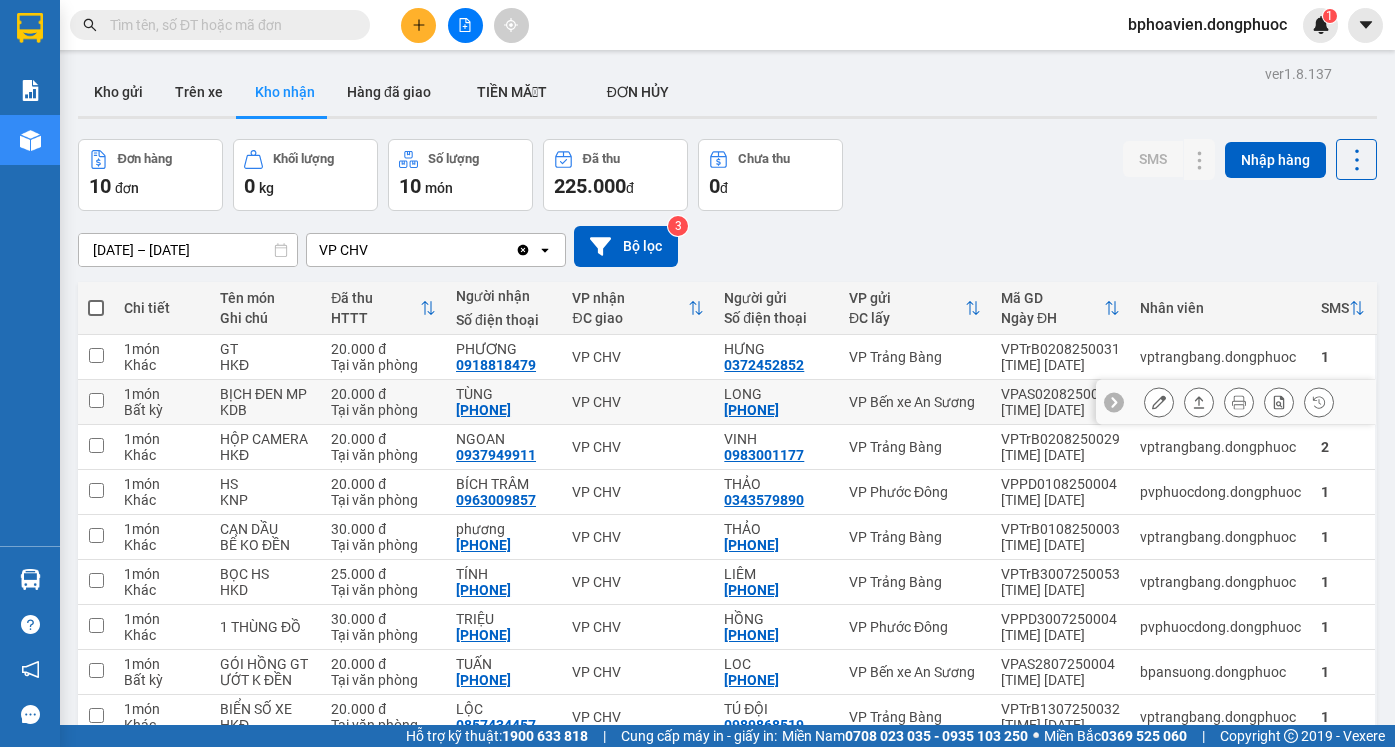 click 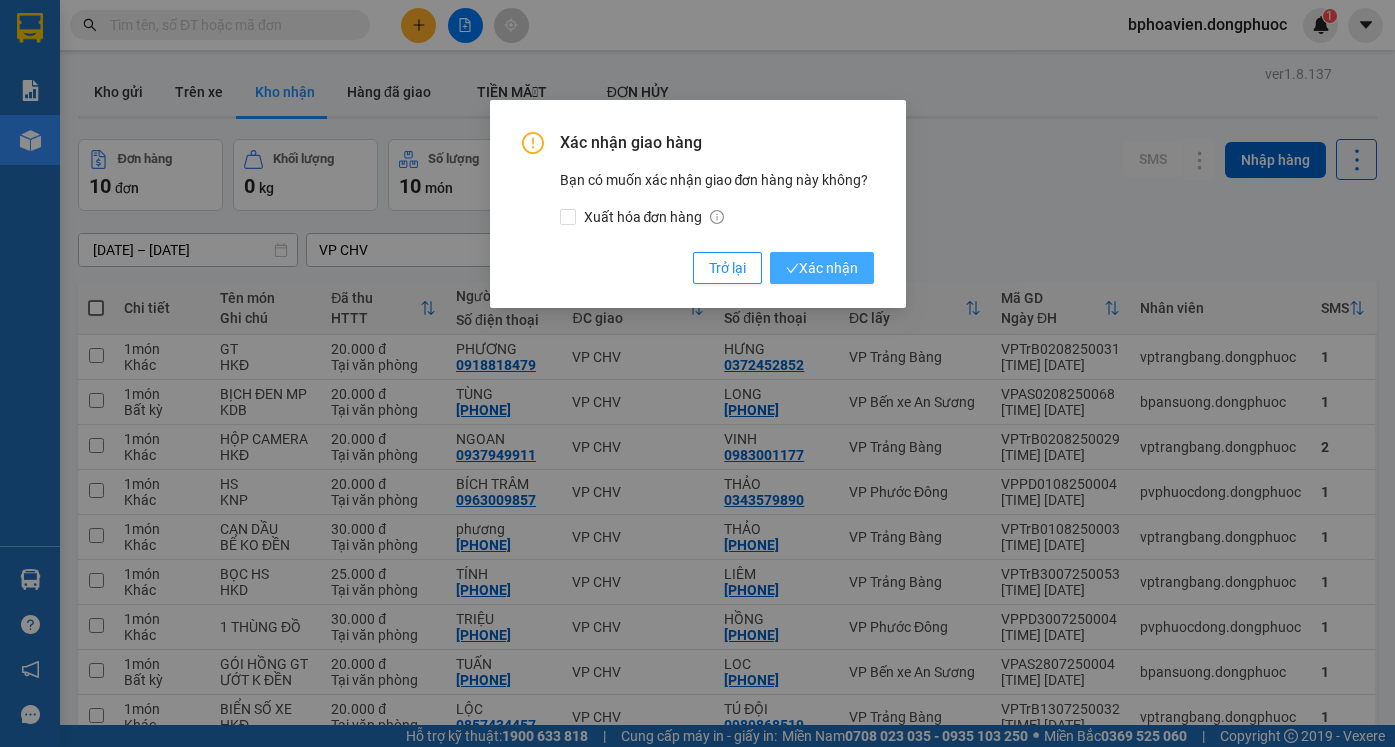 click on "Xác nhận" at bounding box center [822, 268] 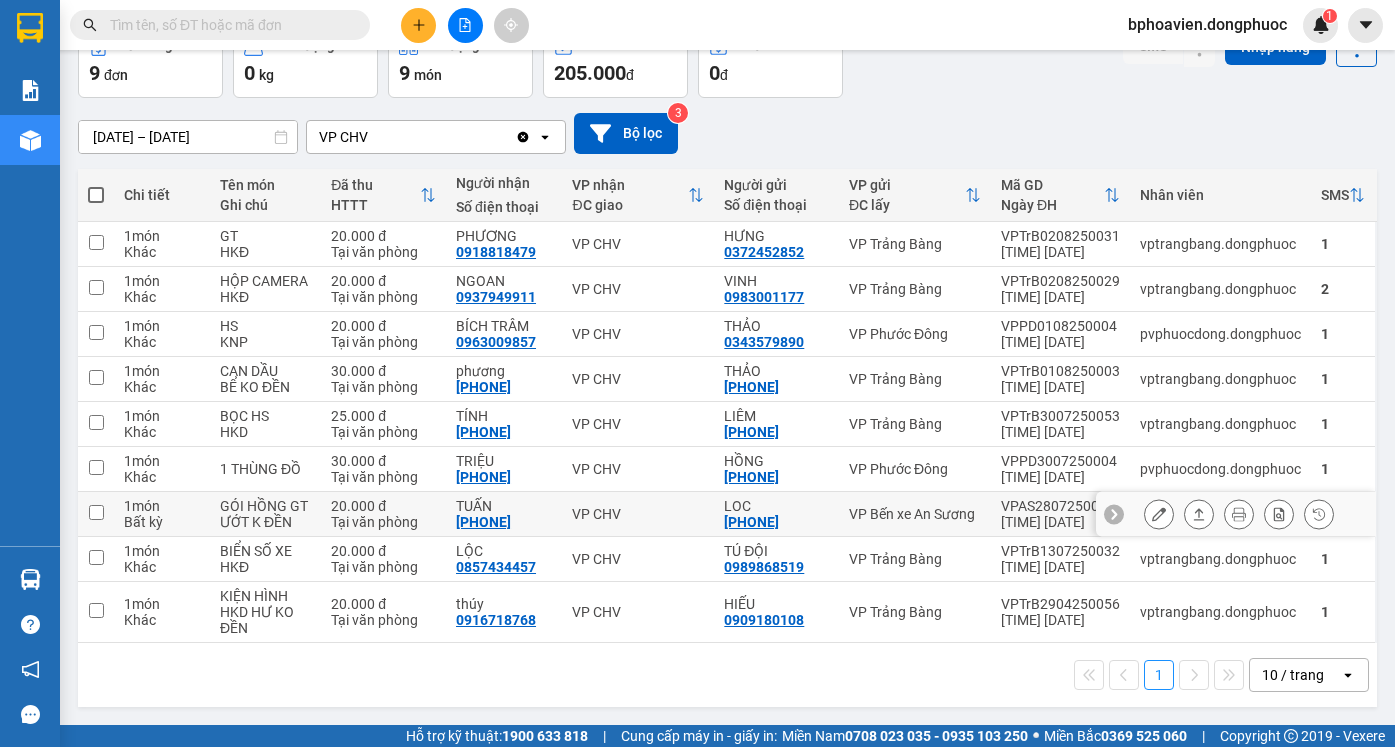scroll, scrollTop: 0, scrollLeft: 0, axis: both 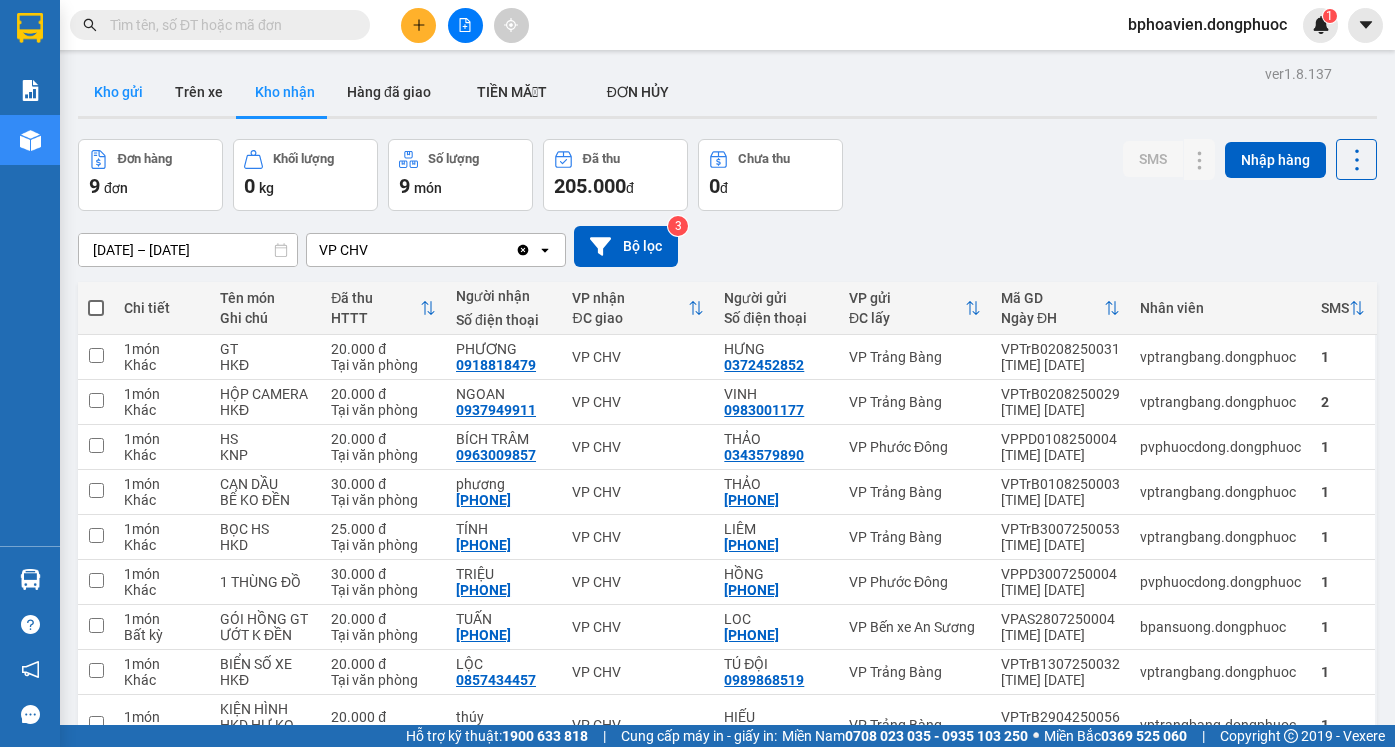 click on "Kho gửi" at bounding box center [118, 92] 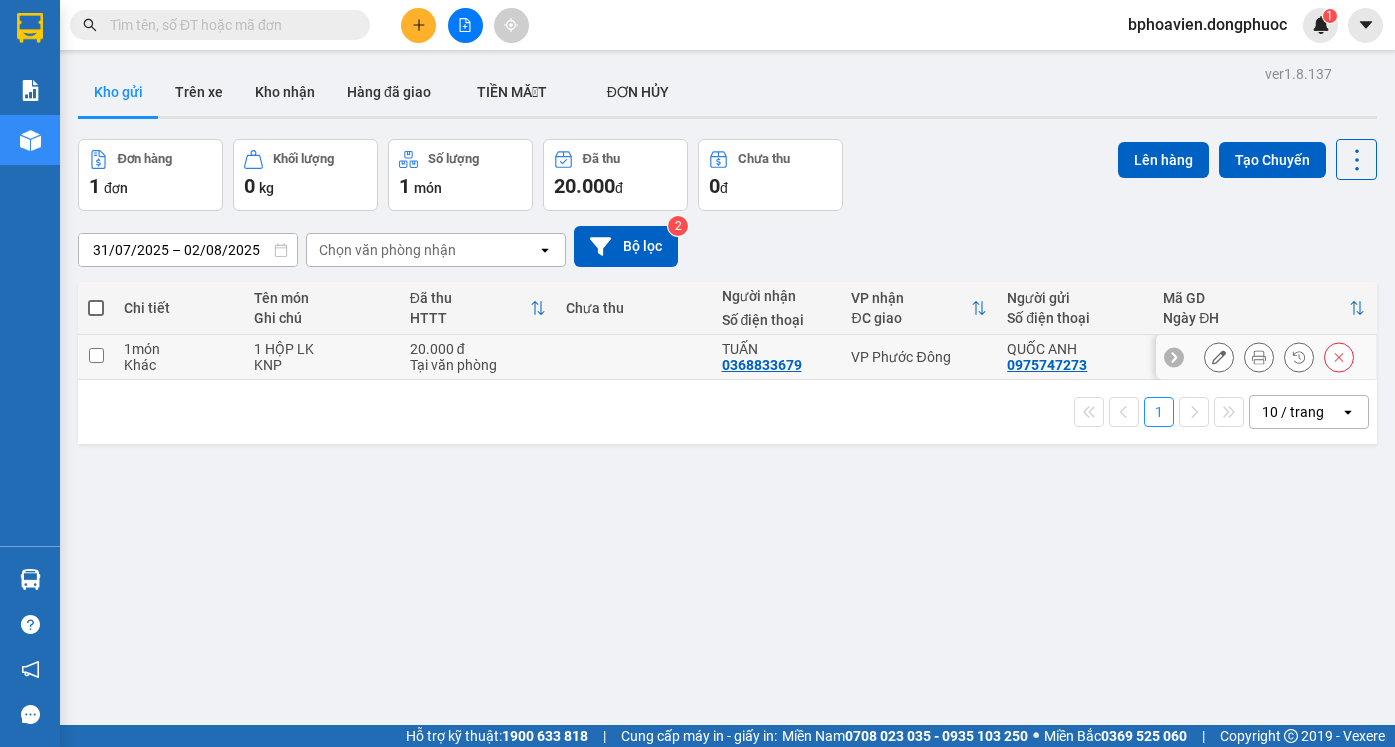 click at bounding box center [634, 357] 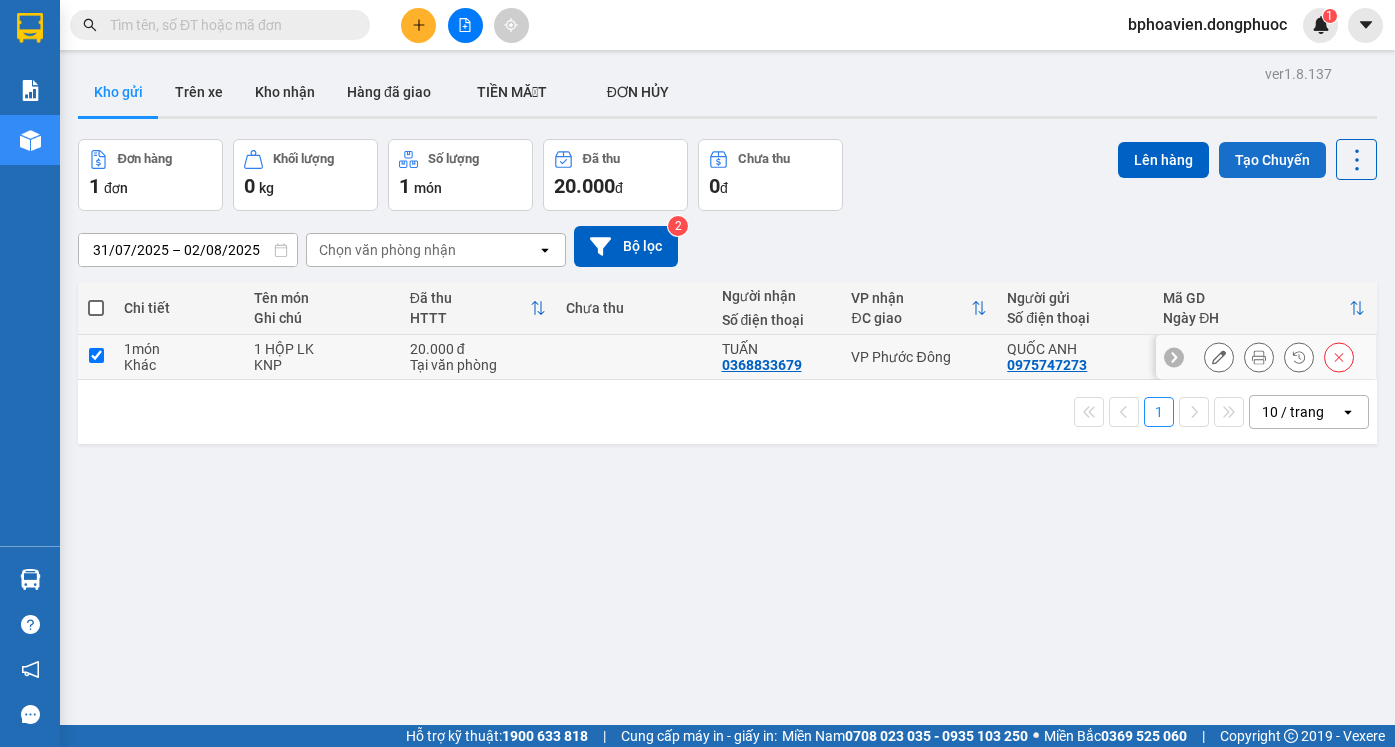 checkbox on "true" 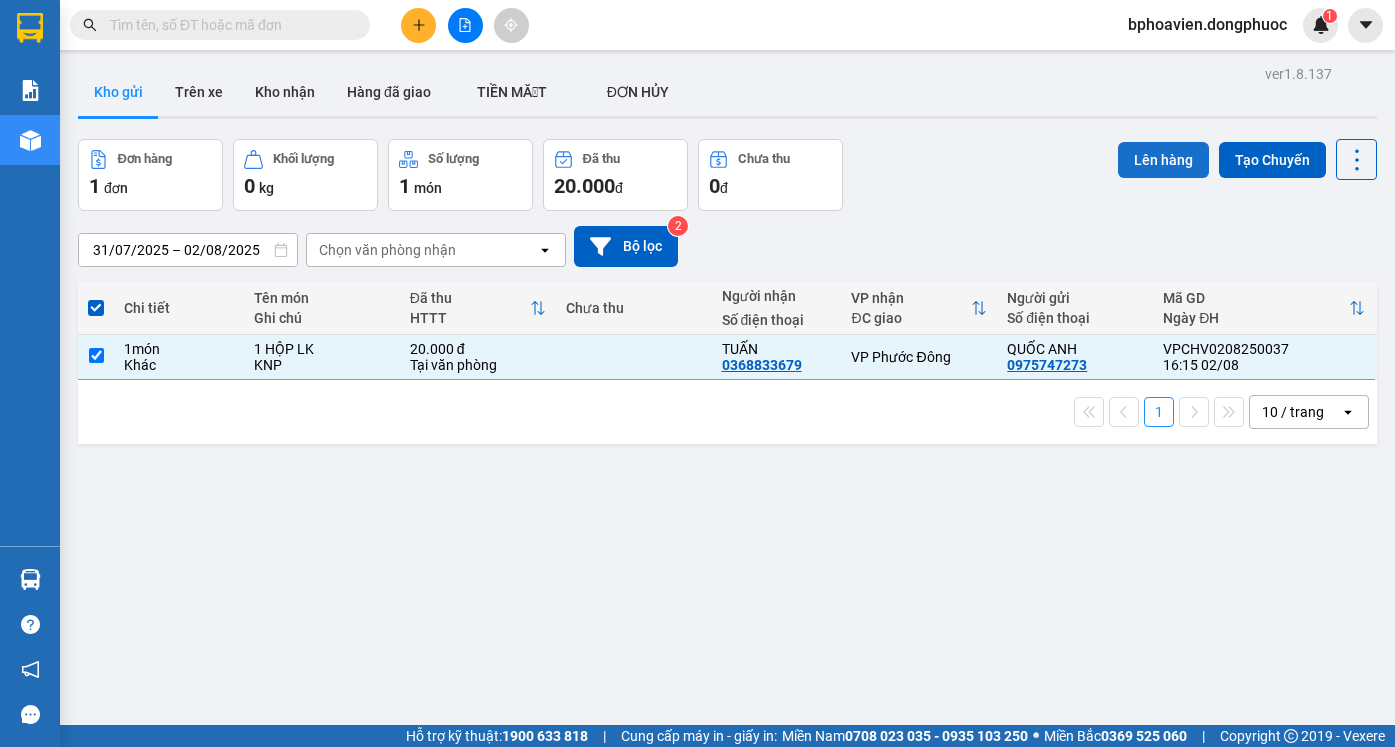 click on "Lên hàng" at bounding box center [1163, 160] 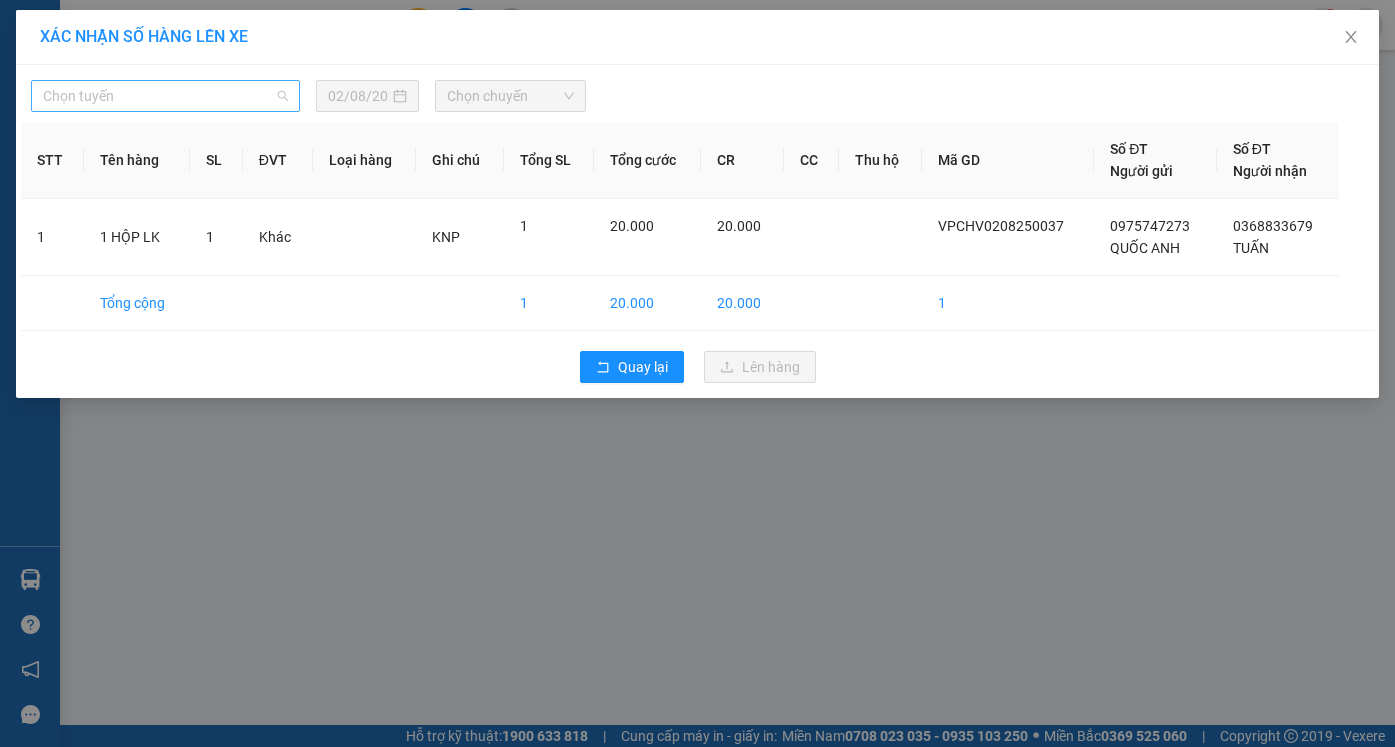 click on "Chọn tuyến" at bounding box center (165, 96) 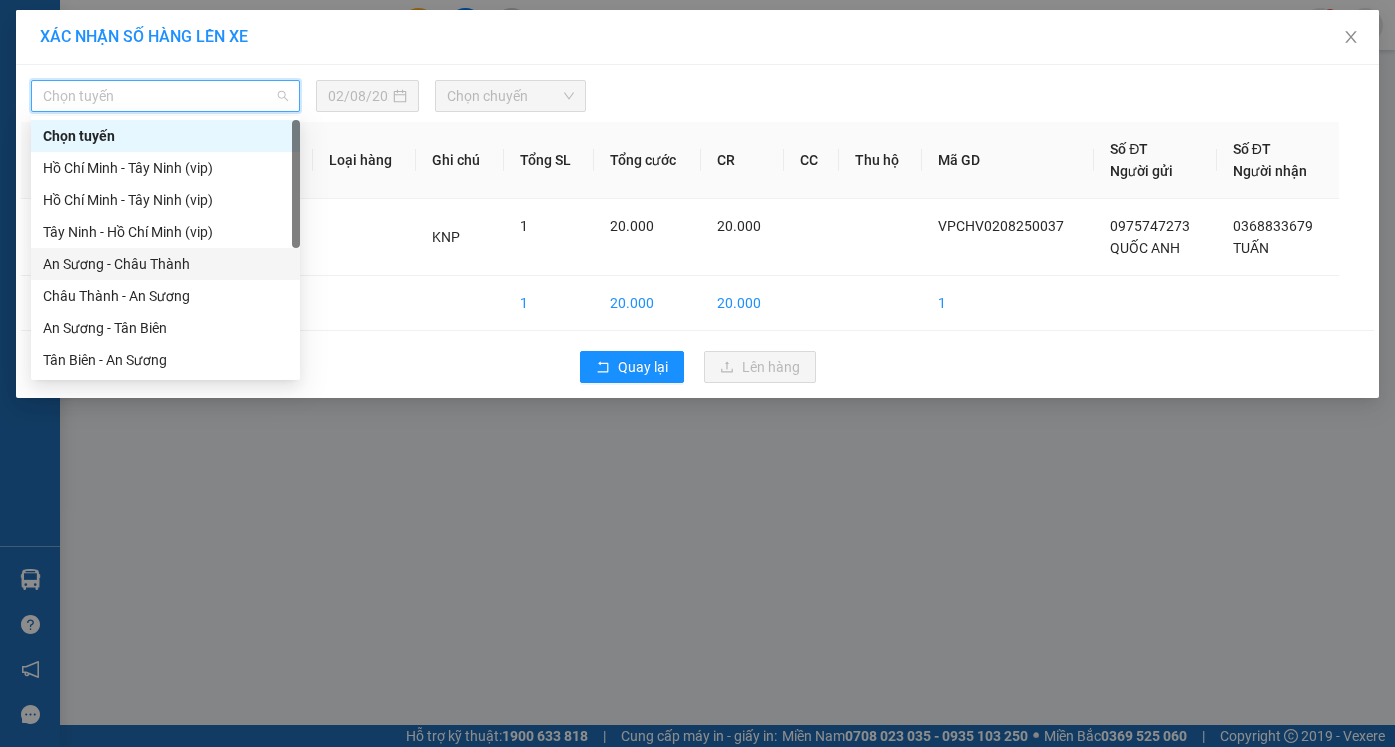 scroll, scrollTop: 280, scrollLeft: 0, axis: vertical 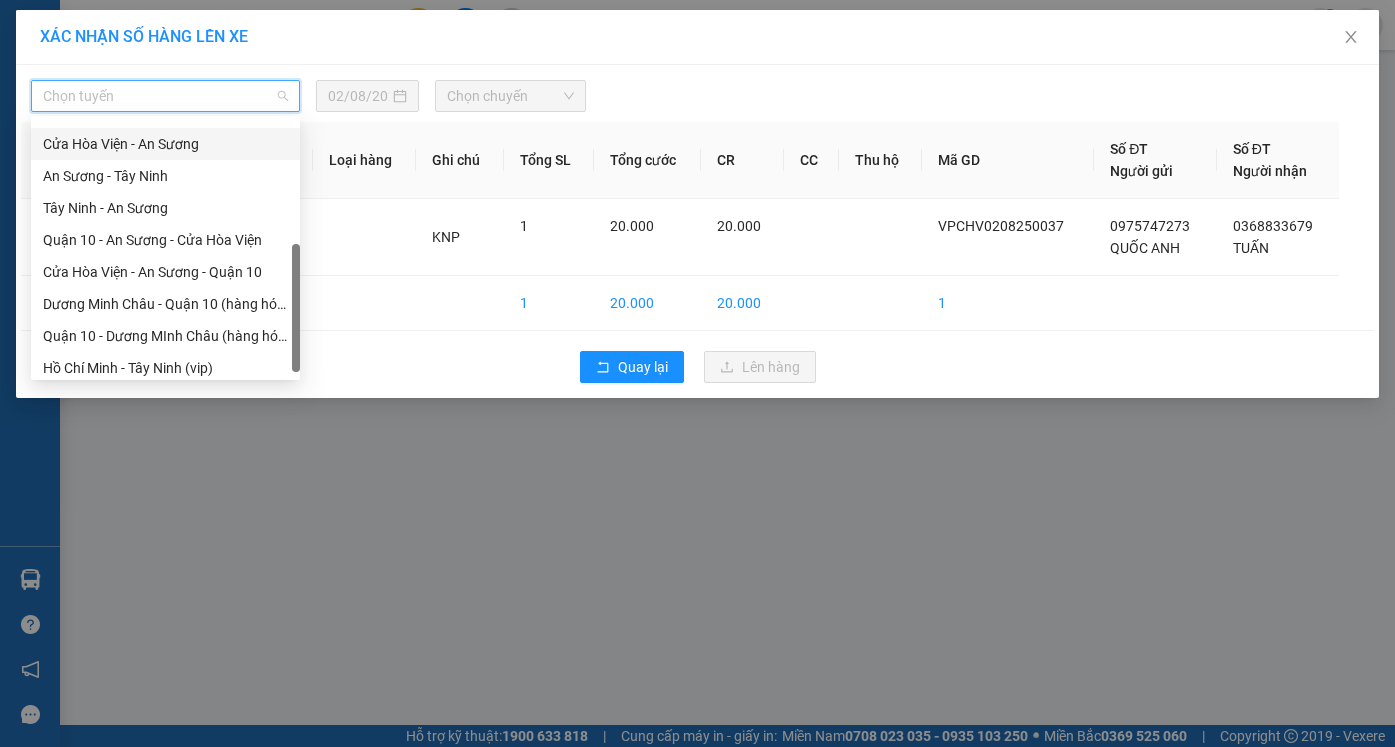 drag, startPoint x: 166, startPoint y: 145, endPoint x: 183, endPoint y: 145, distance: 17 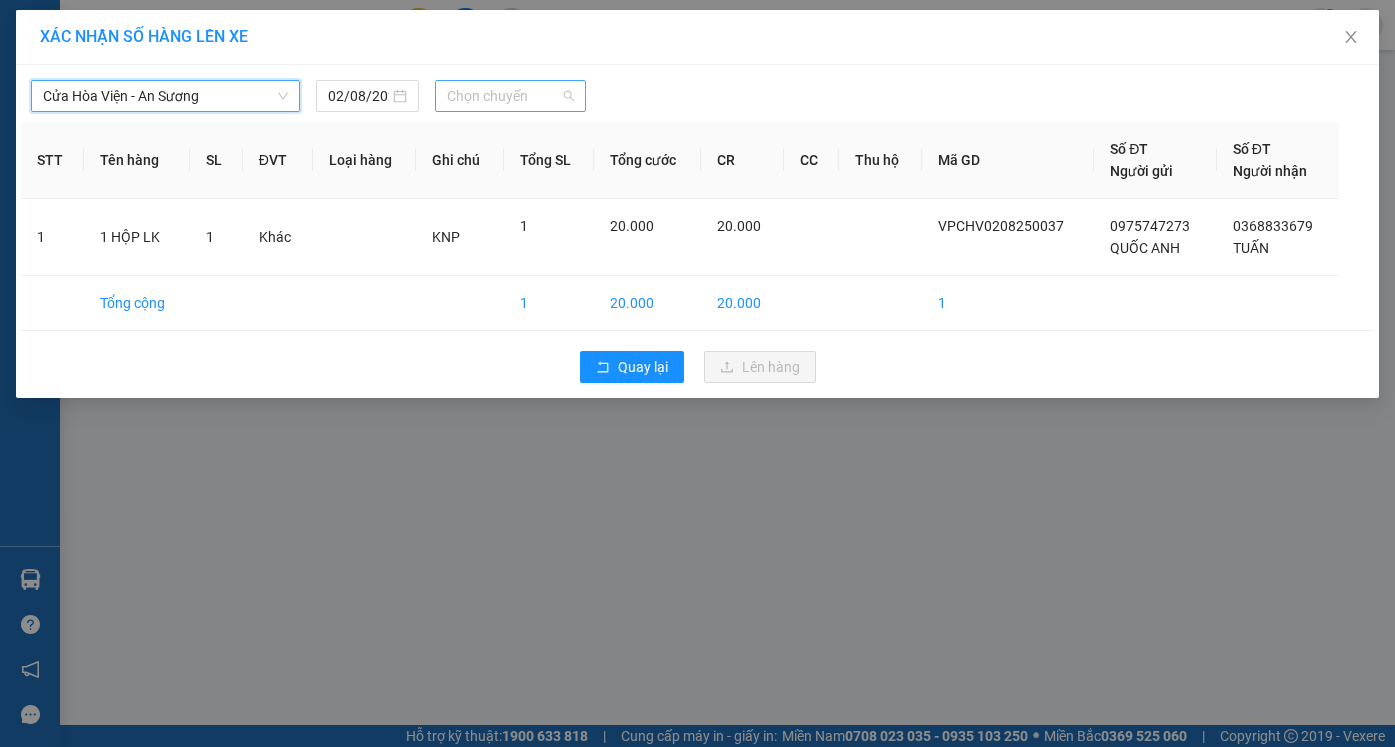 click on "Chọn chuyến" at bounding box center [510, 96] 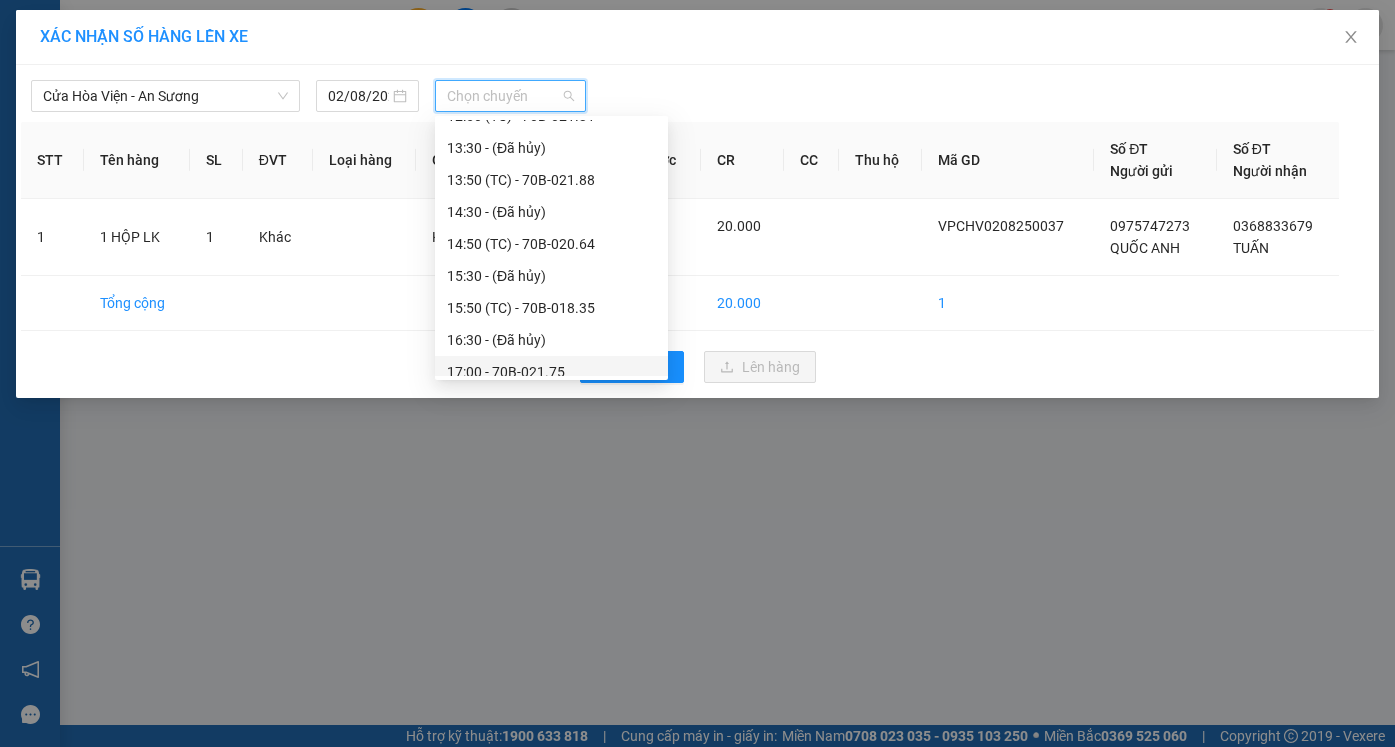 scroll, scrollTop: 736, scrollLeft: 0, axis: vertical 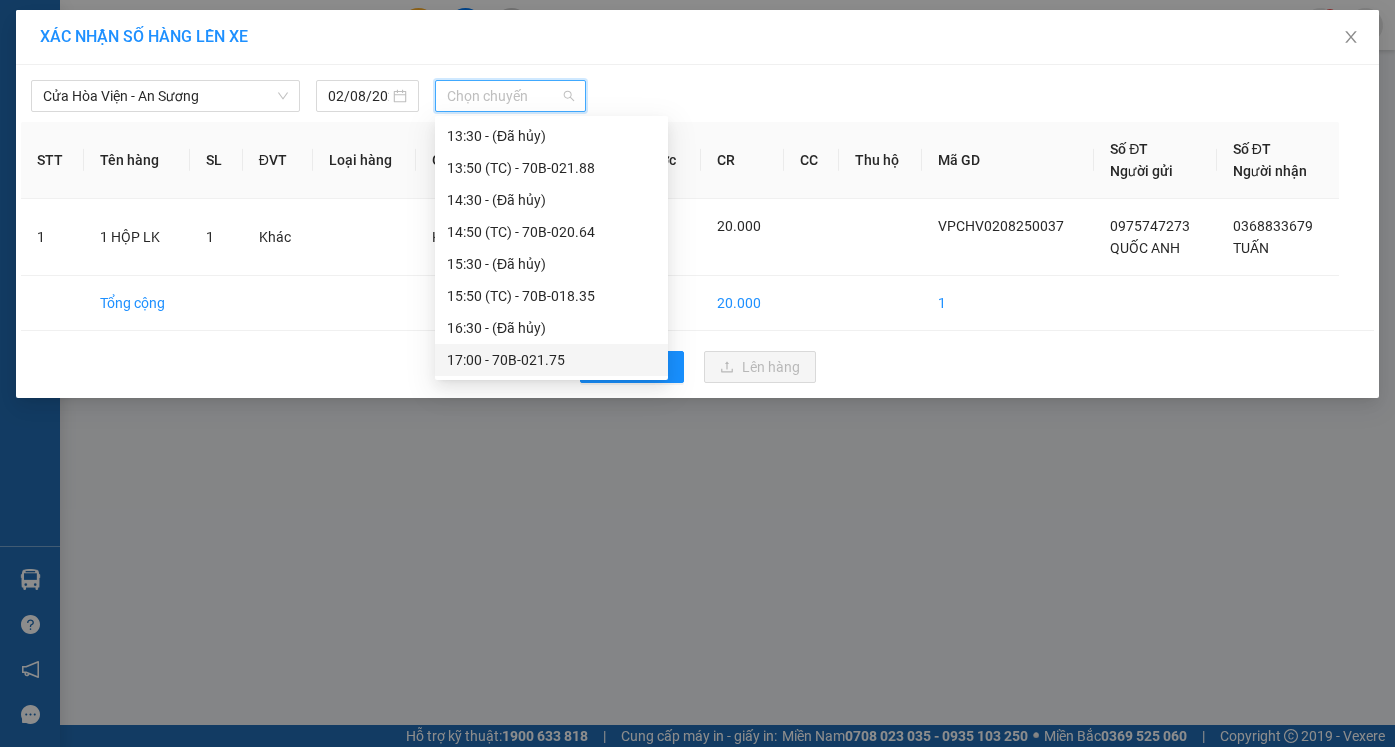 click on "[TIME]     - [CODE]" at bounding box center [551, 360] 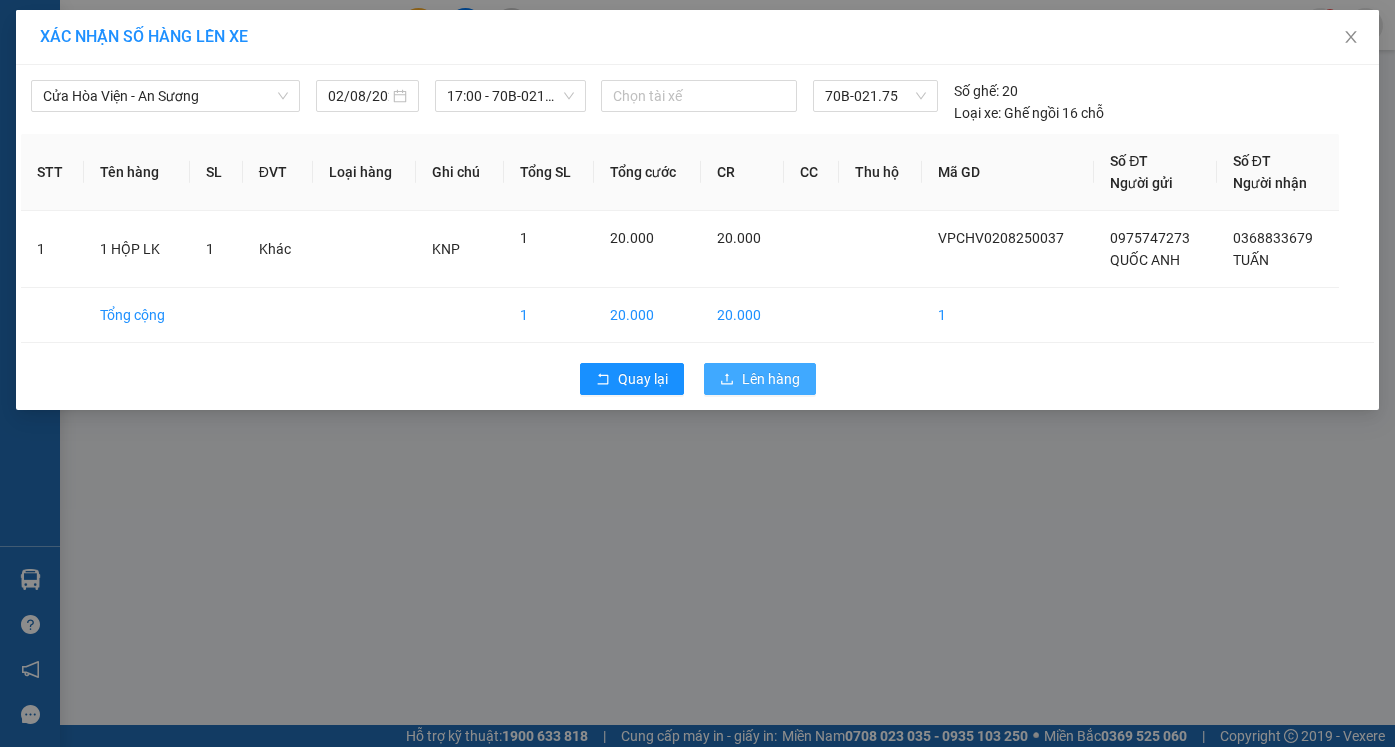 click on "Lên hàng" at bounding box center (771, 379) 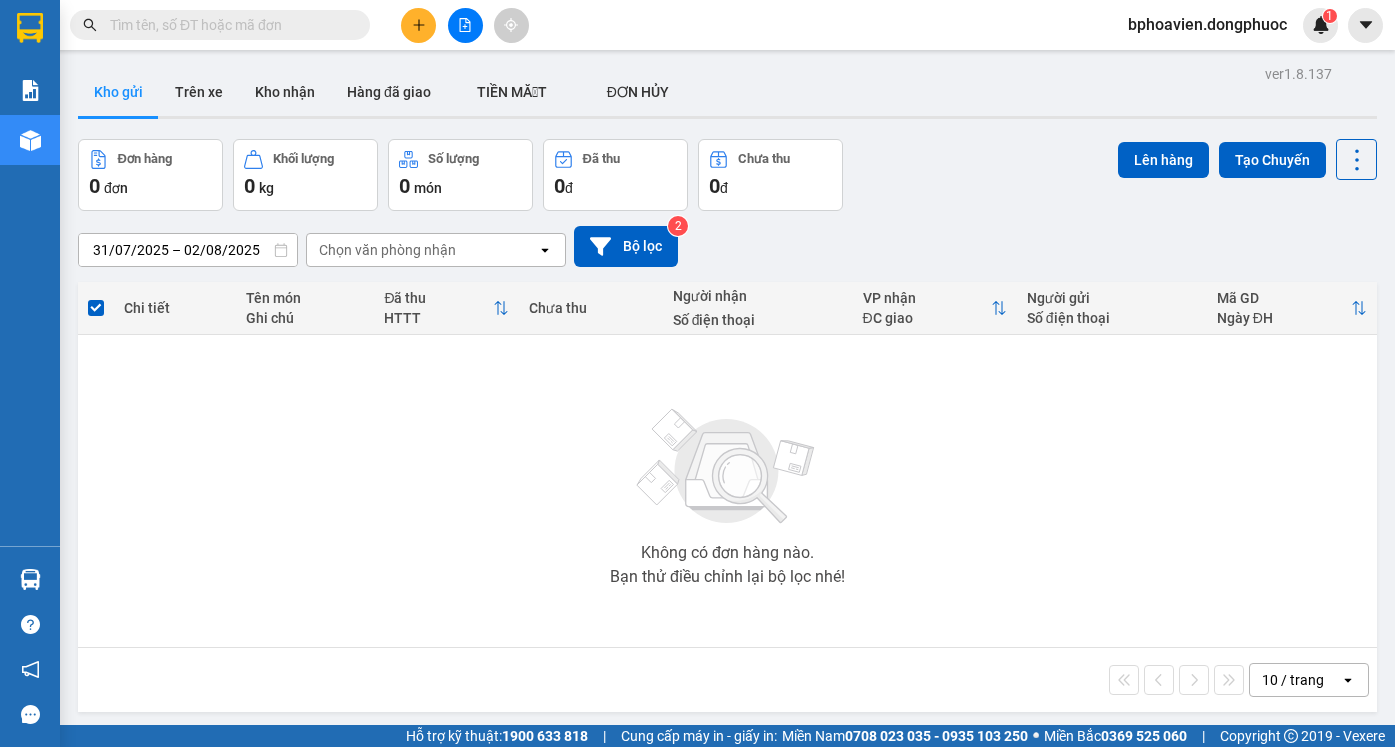 click at bounding box center [418, 25] 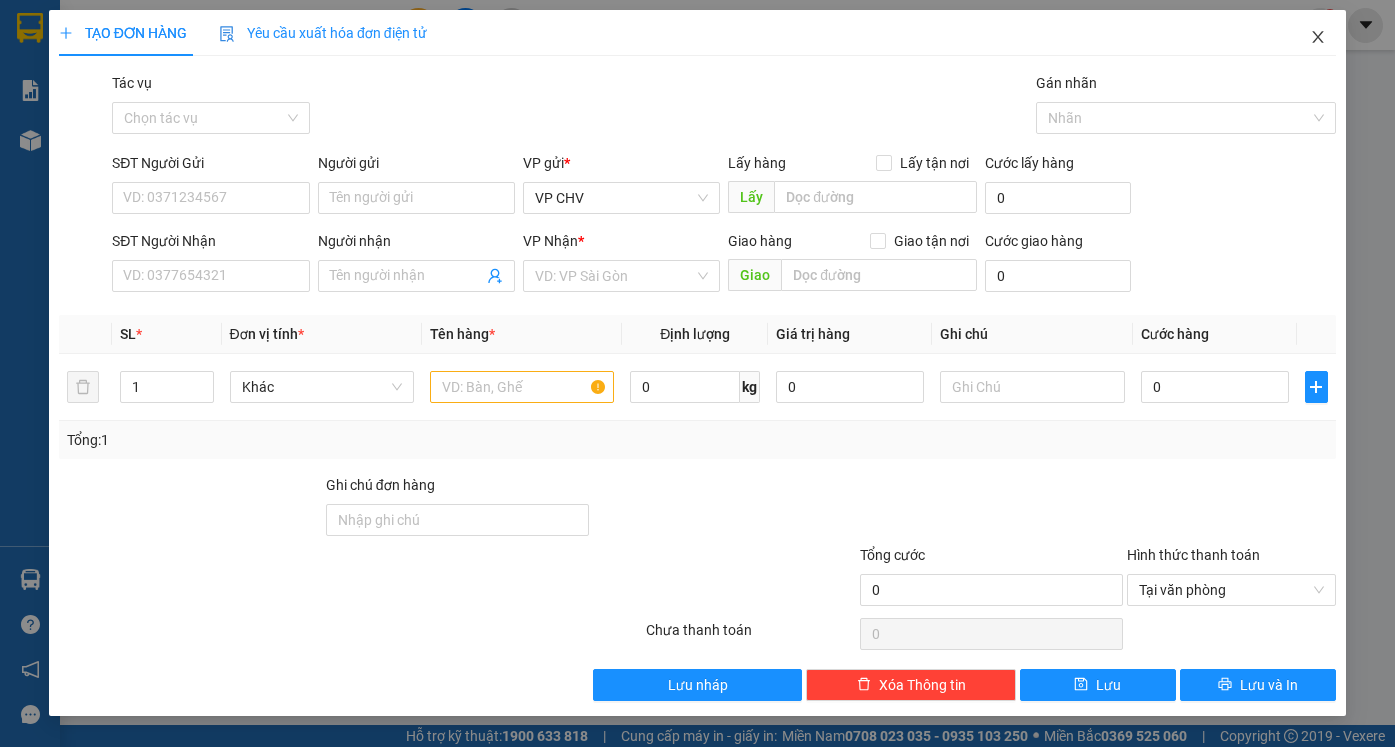 click 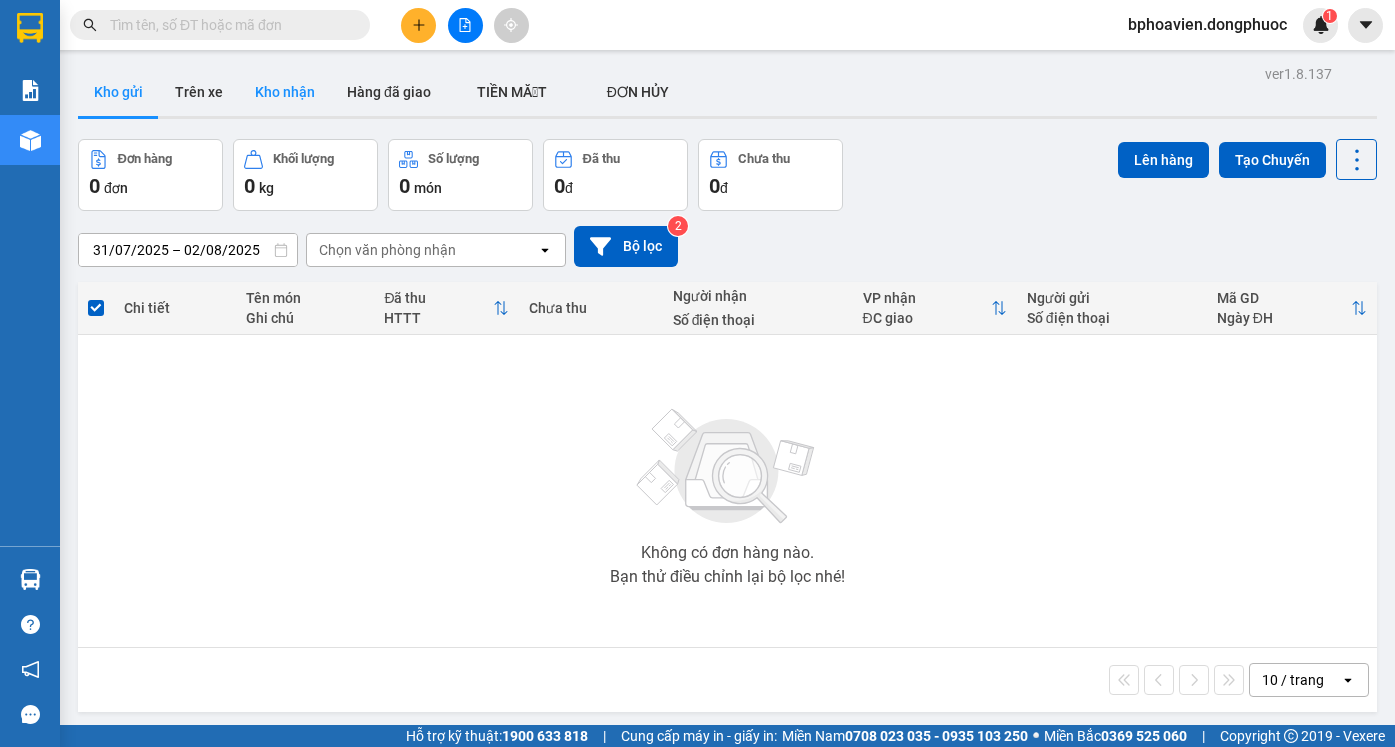 click on "Kho nhận" at bounding box center (285, 92) 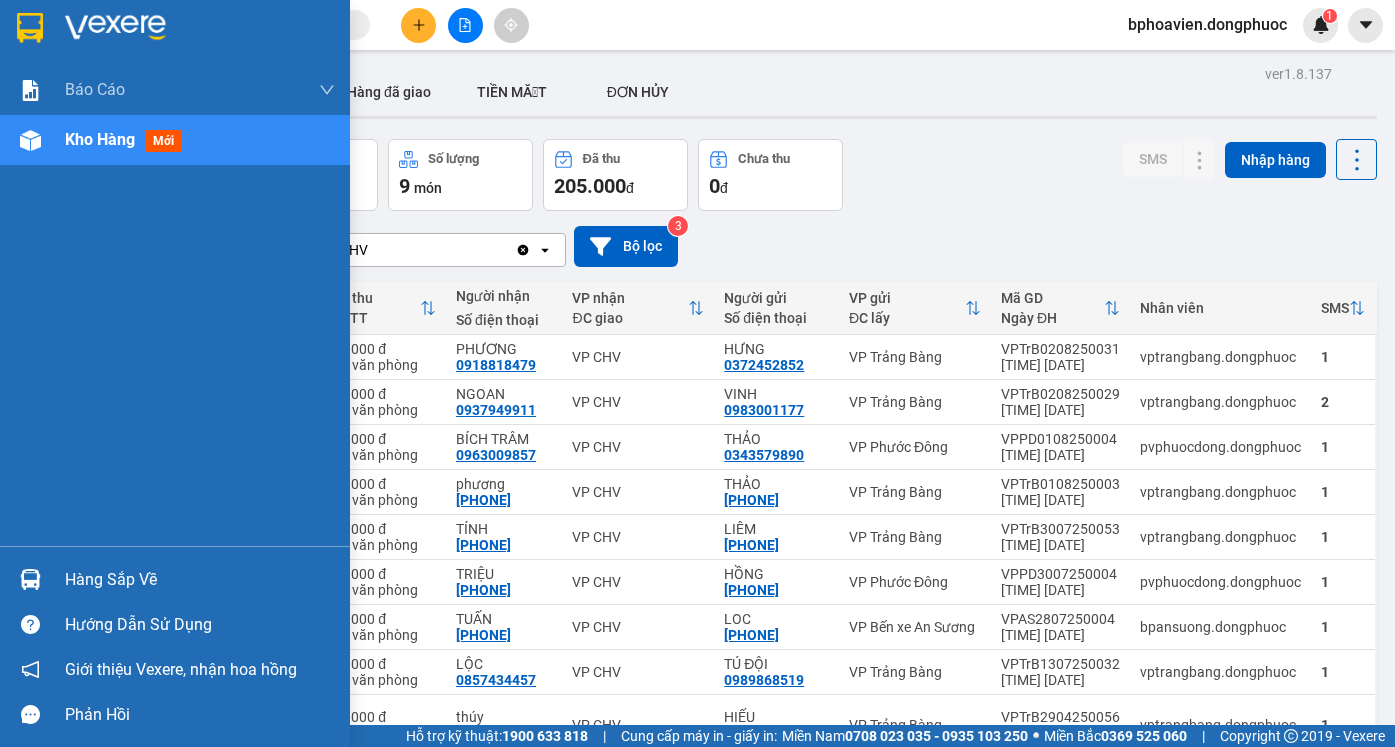 drag, startPoint x: 86, startPoint y: 571, endPoint x: 94, endPoint y: 590, distance: 20.615528 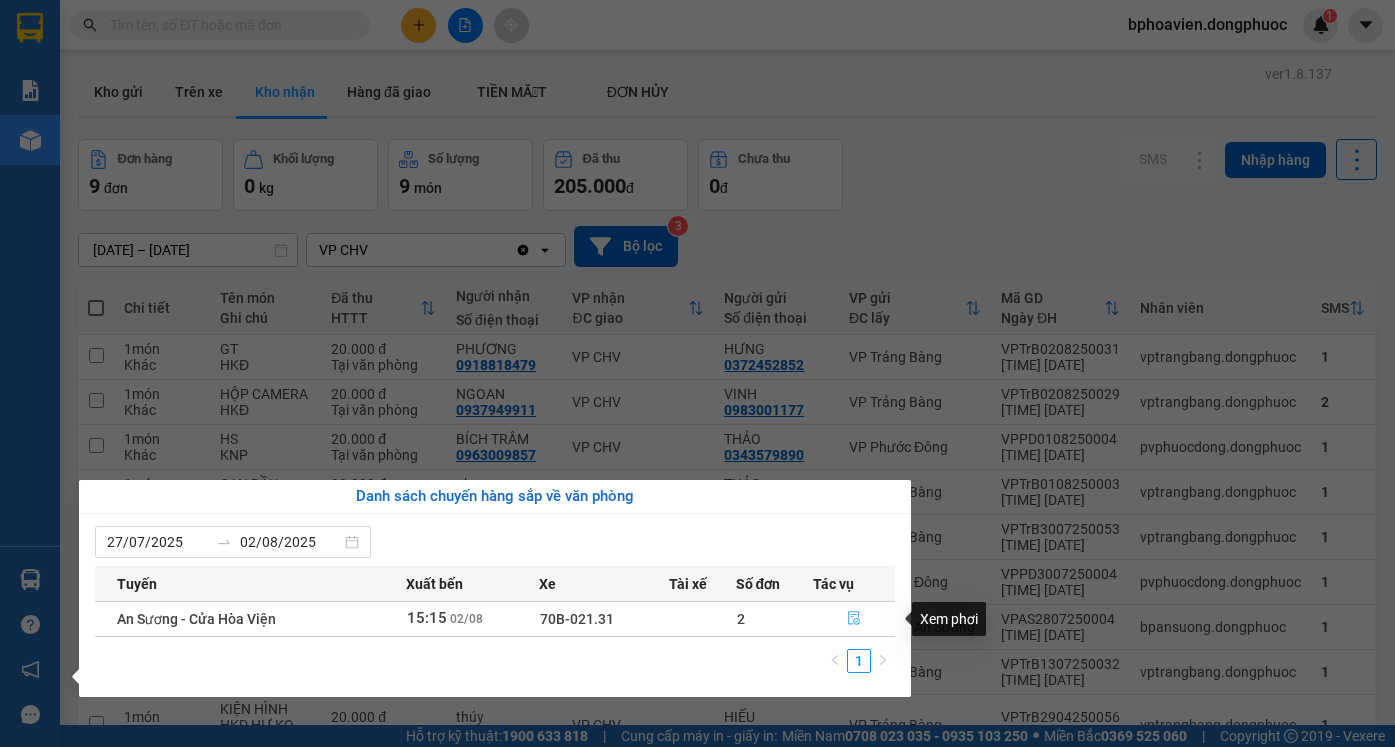 click at bounding box center [854, 619] 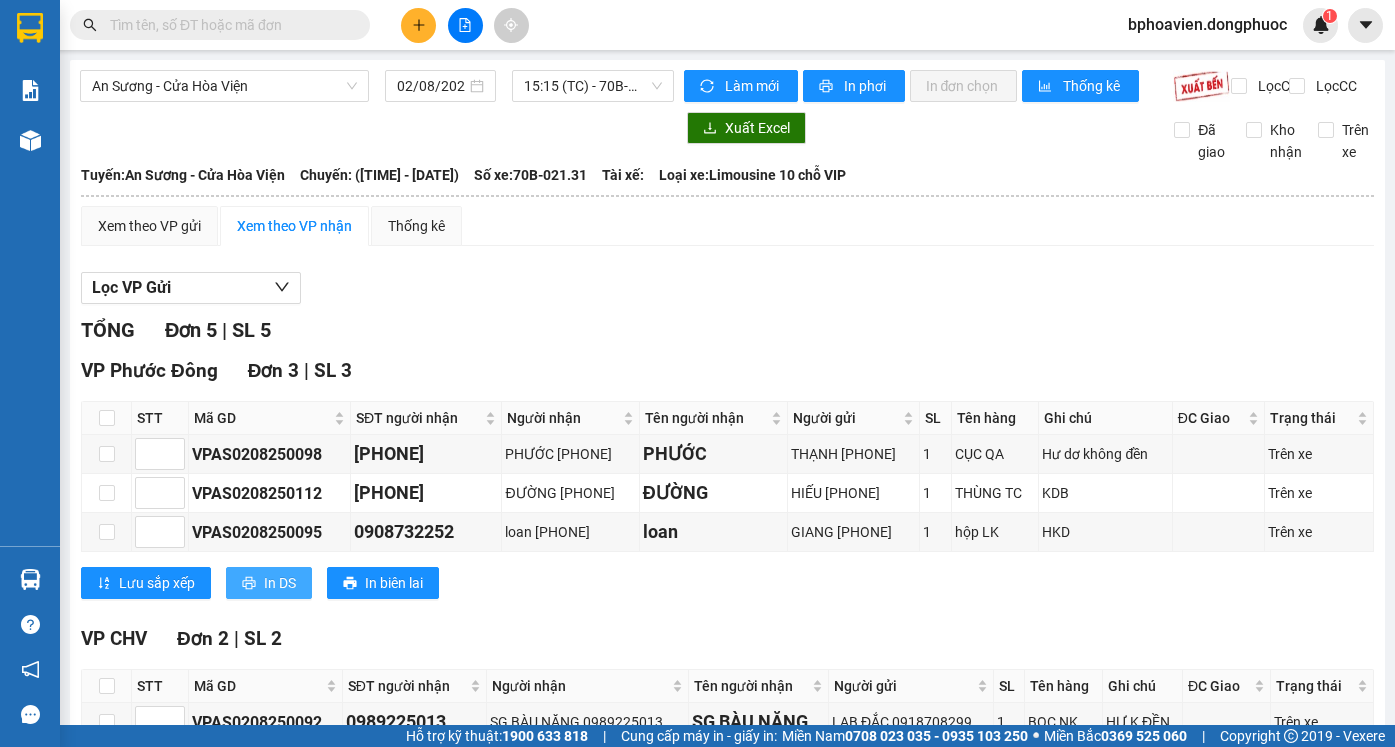scroll, scrollTop: 176, scrollLeft: 0, axis: vertical 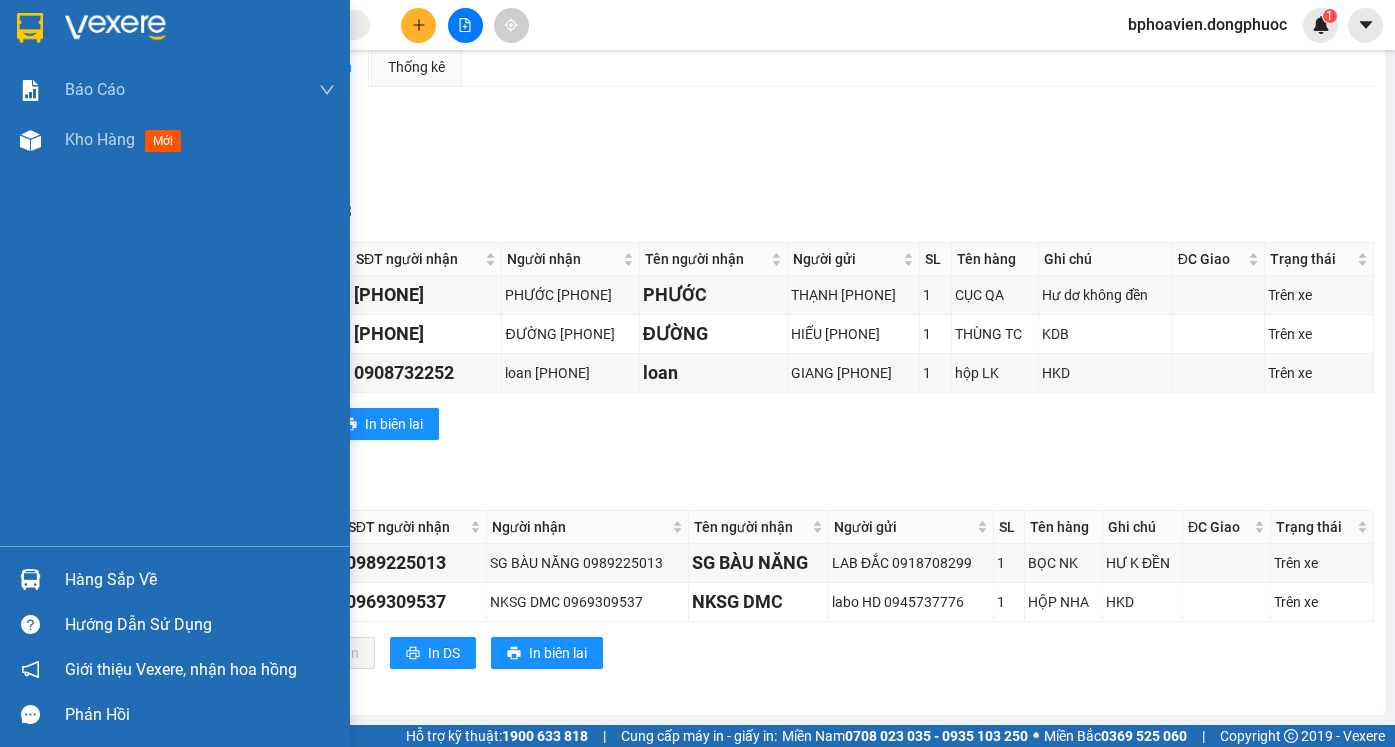 drag, startPoint x: 81, startPoint y: 137, endPoint x: 348, endPoint y: 9, distance: 296.09628 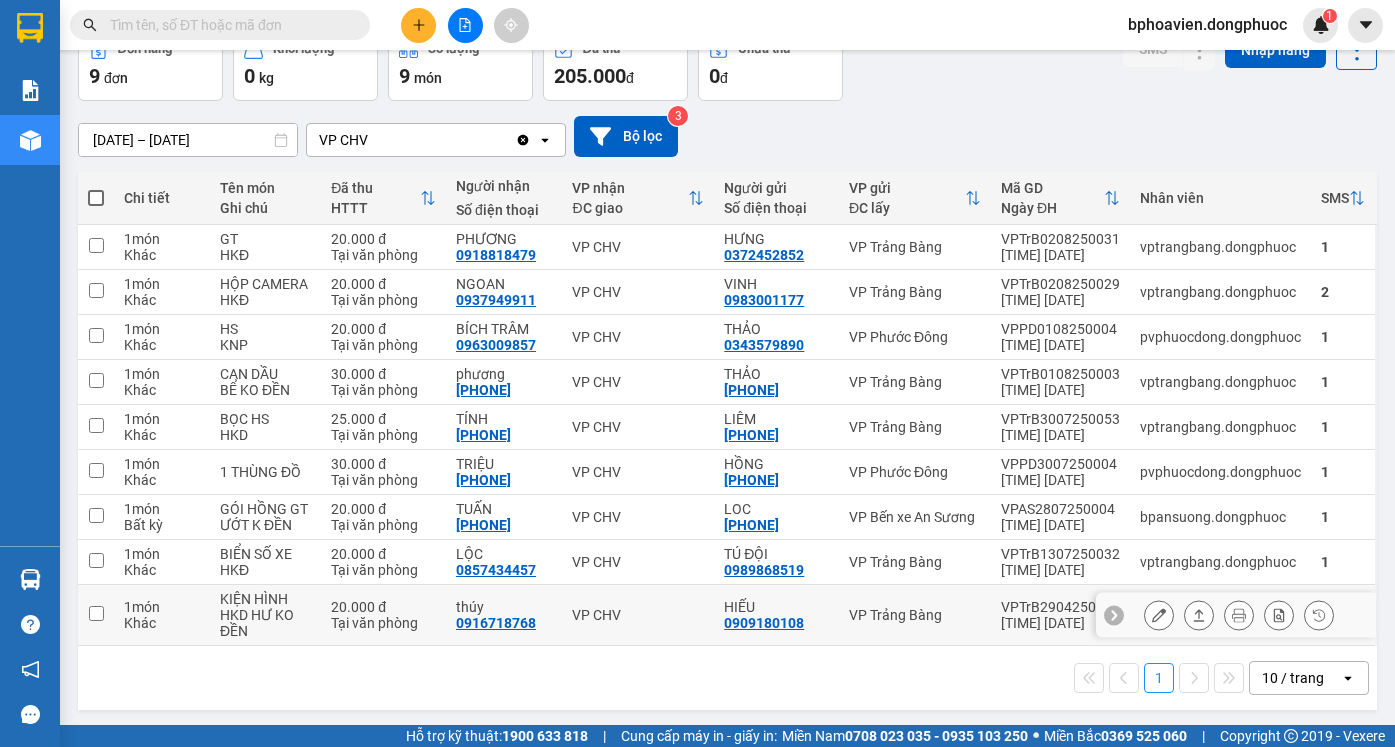 scroll, scrollTop: 113, scrollLeft: 0, axis: vertical 